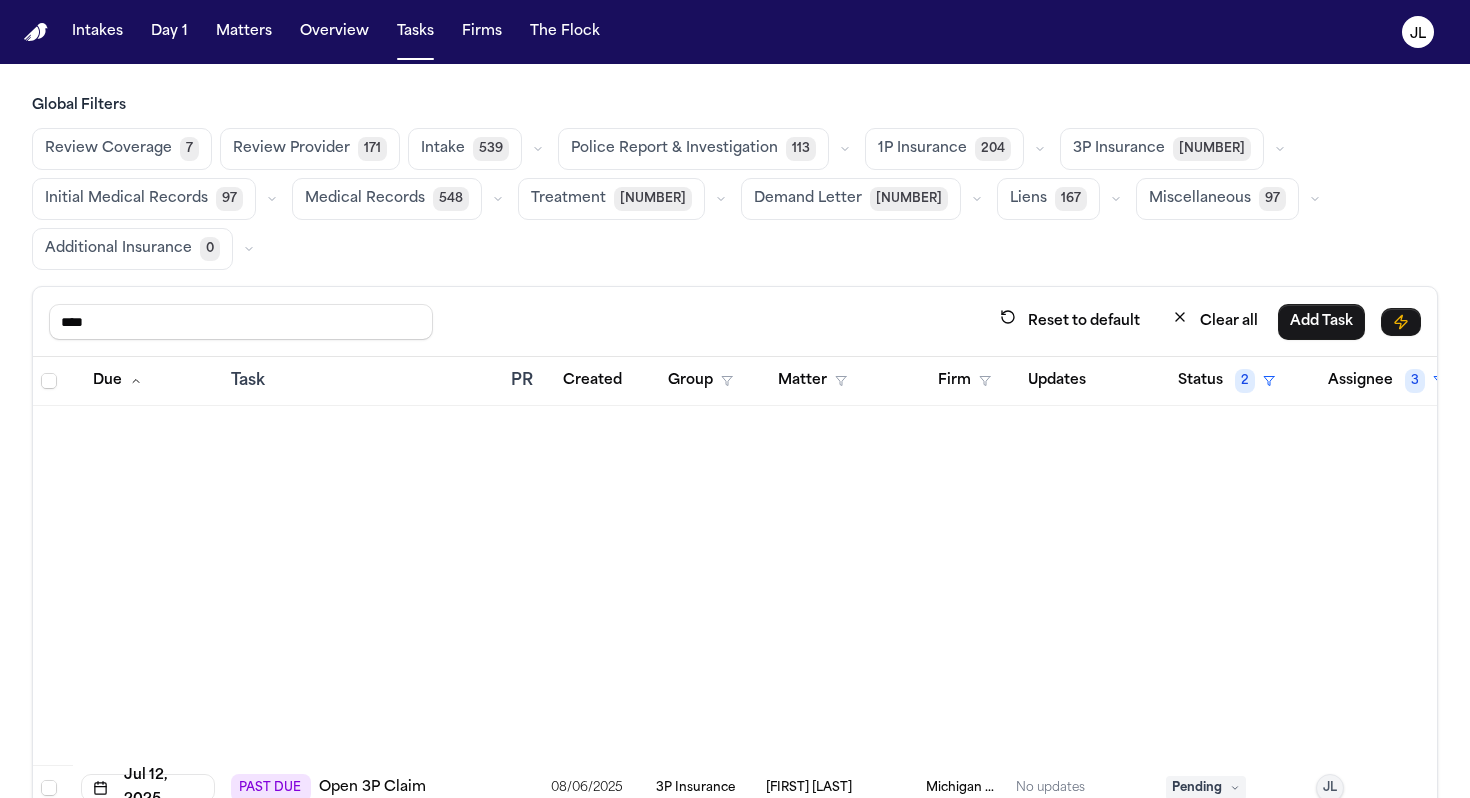 scroll, scrollTop: 0, scrollLeft: 0, axis: both 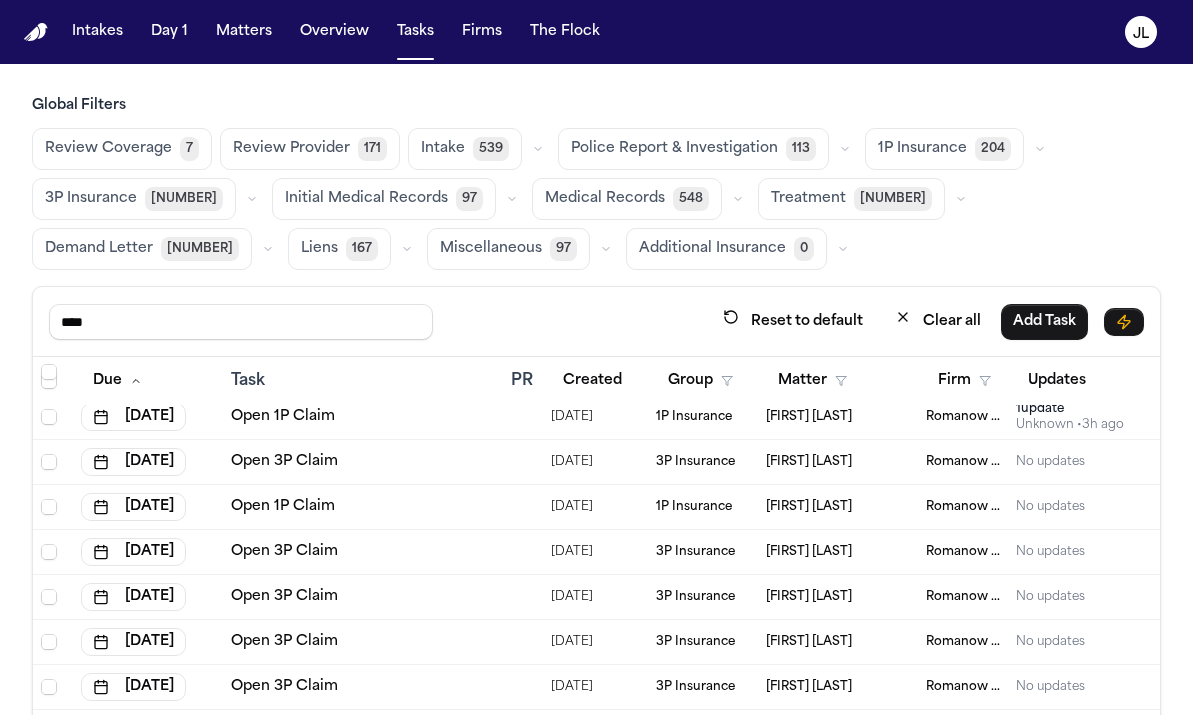 click on "Matters" at bounding box center [244, 32] 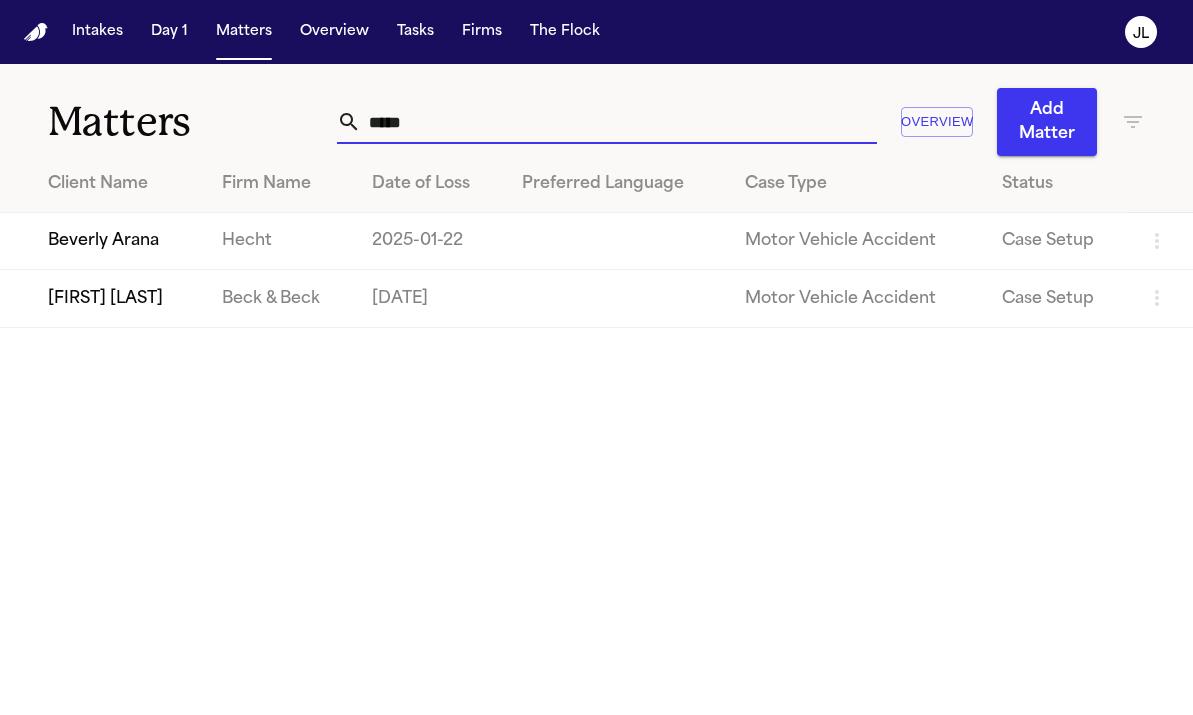 drag, startPoint x: 422, startPoint y: 128, endPoint x: 282, endPoint y: 124, distance: 140.05713 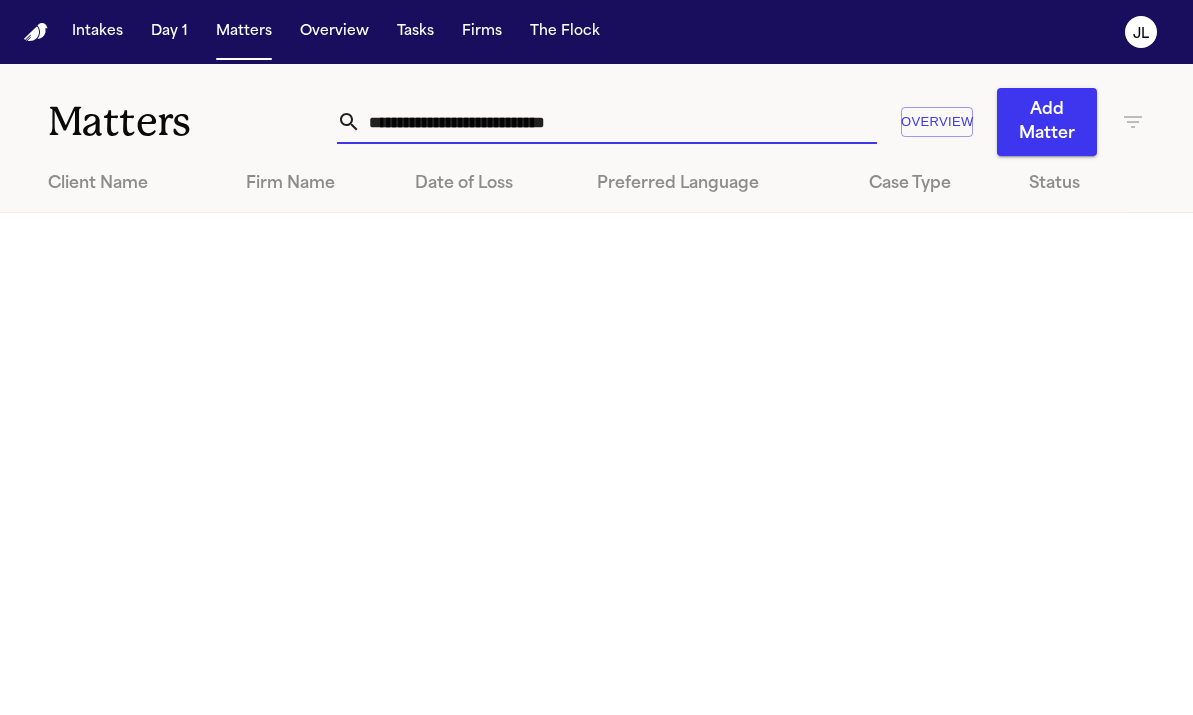 drag, startPoint x: 680, startPoint y: 136, endPoint x: 610, endPoint y: 128, distance: 70.45566 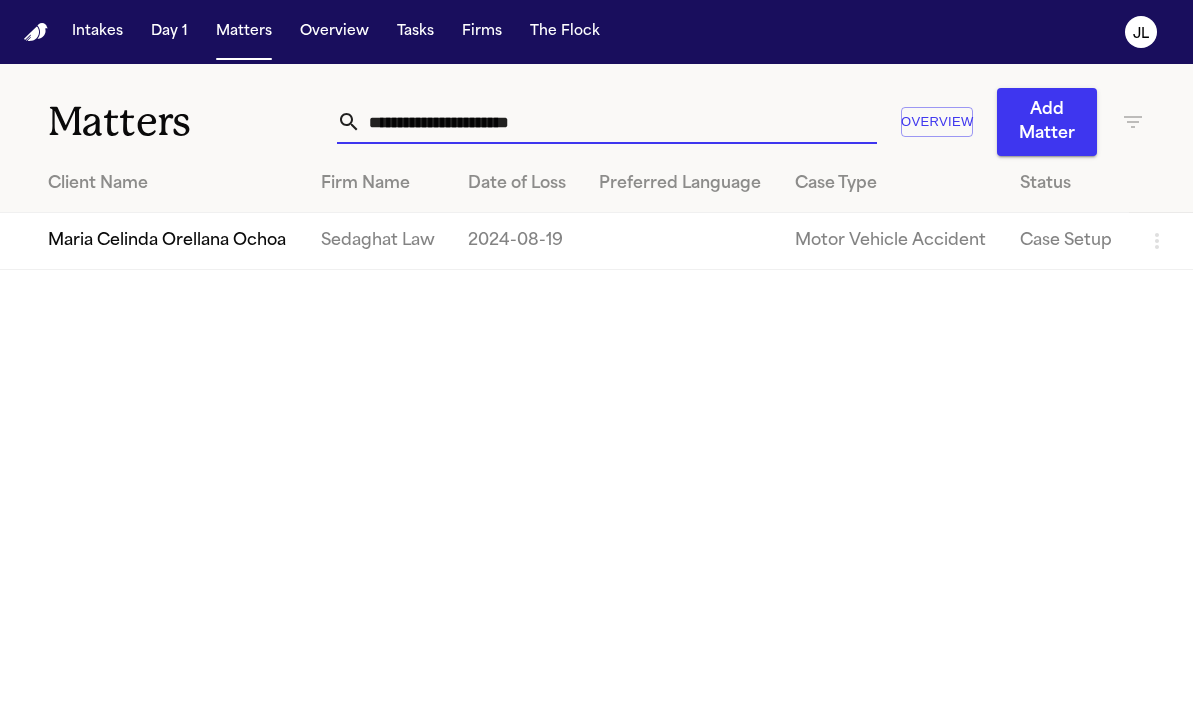 type on "**********" 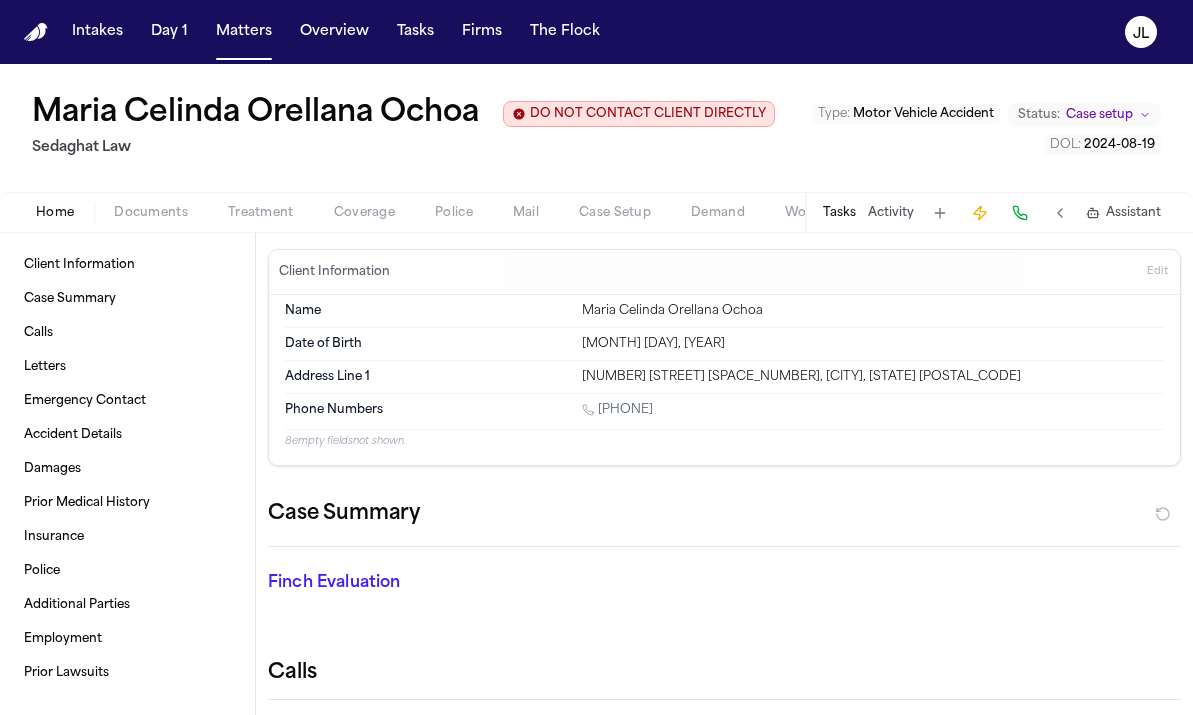 click on "Client Information Edit" at bounding box center [724, 272] 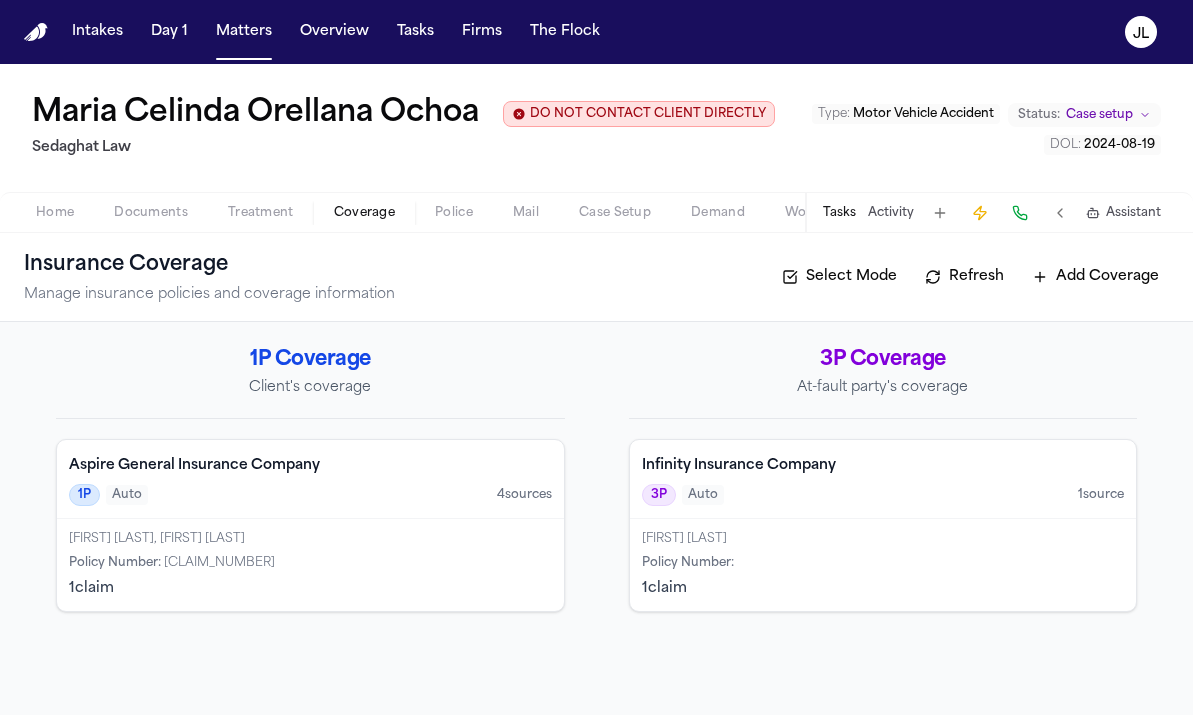 click on "Infinity Insurance Company 3P Auto 1  source" at bounding box center (883, 479) 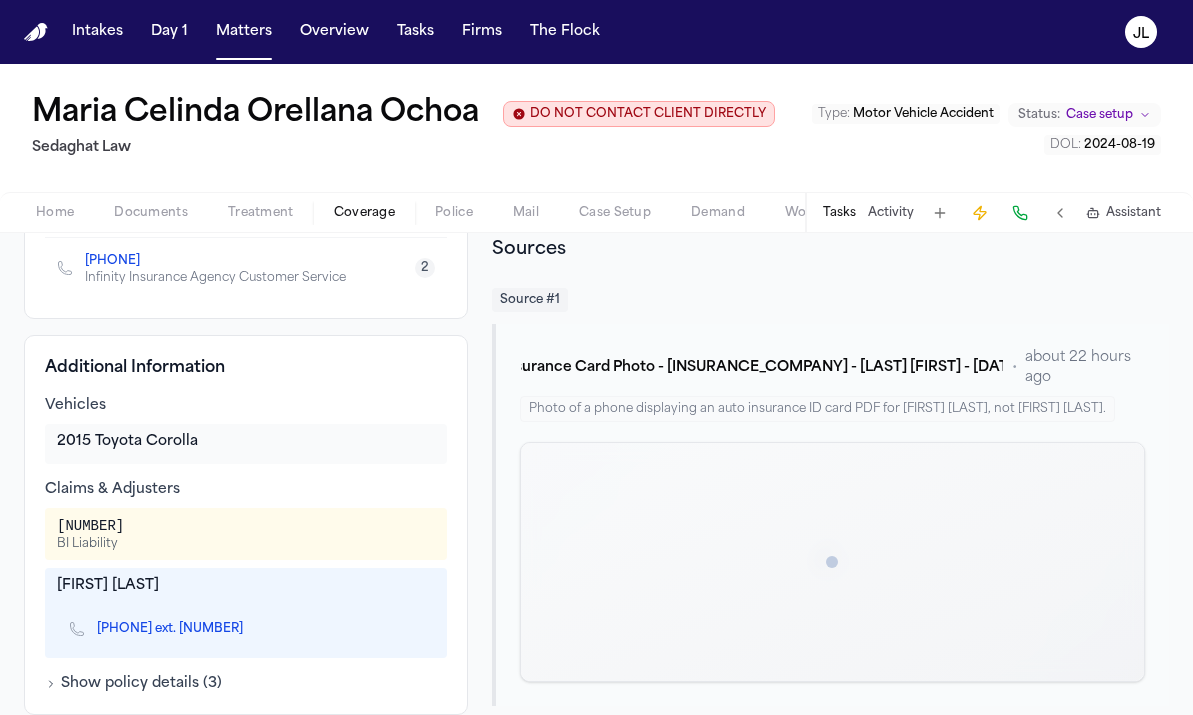 scroll, scrollTop: 443, scrollLeft: 0, axis: vertical 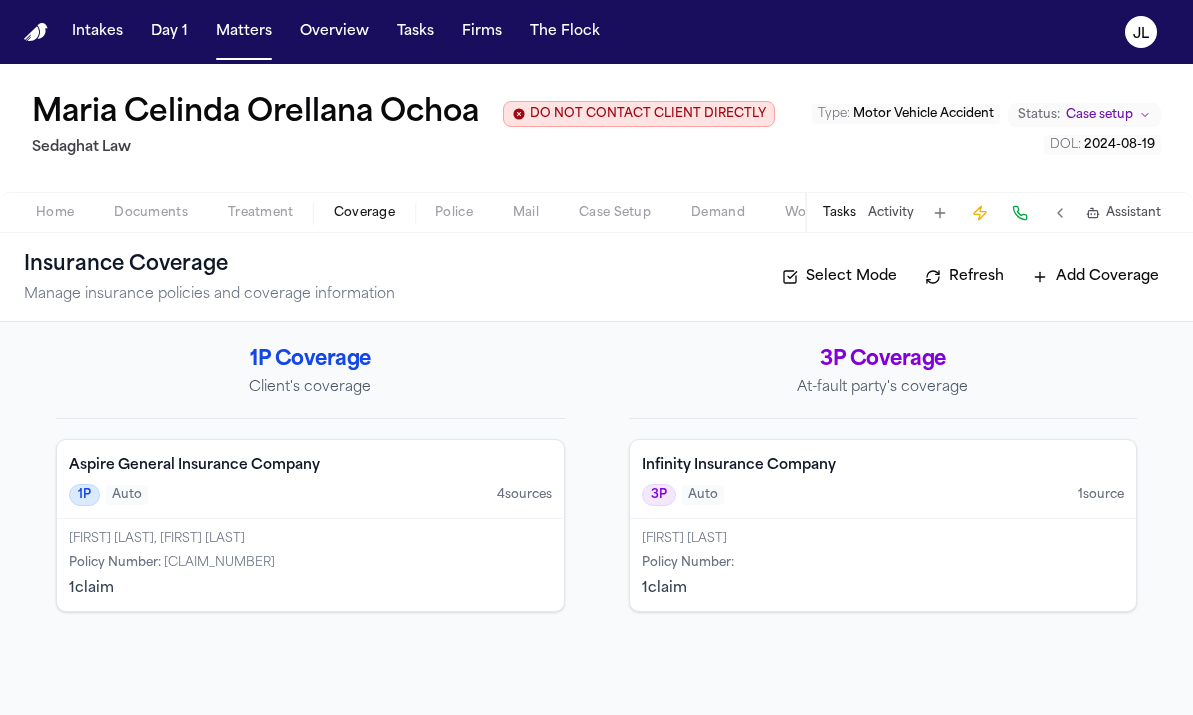 click on "Aspire General Insurance Company" at bounding box center (310, 466) 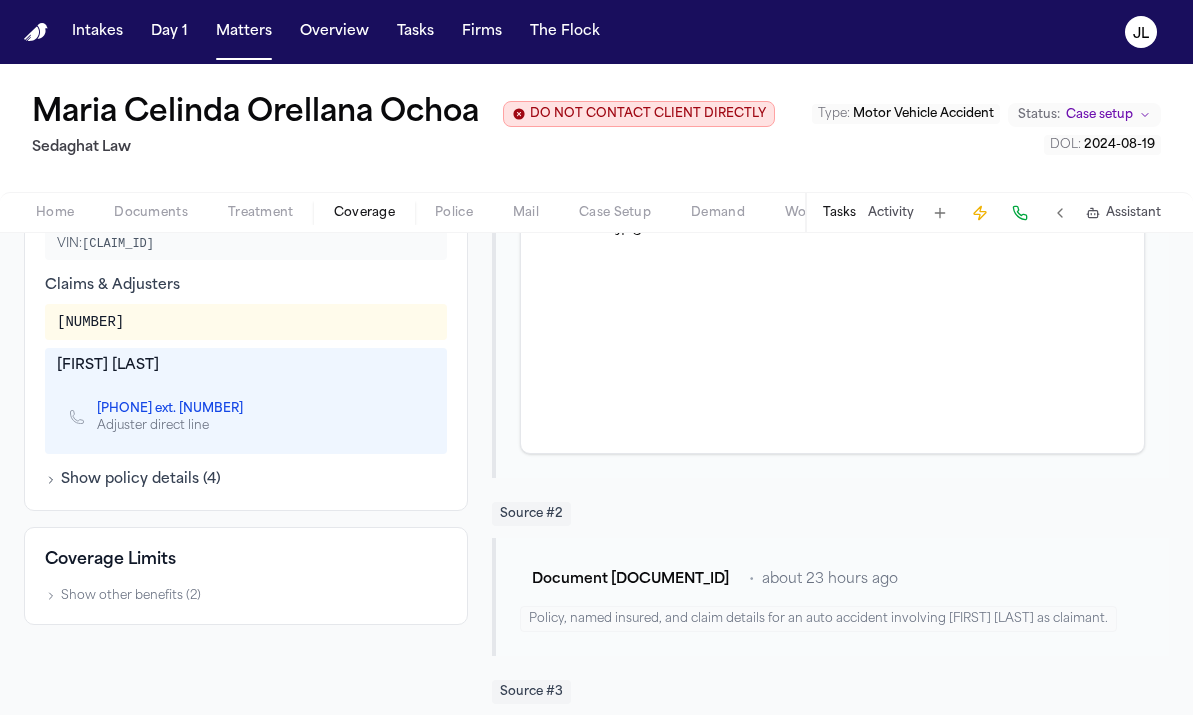 scroll, scrollTop: 657, scrollLeft: 0, axis: vertical 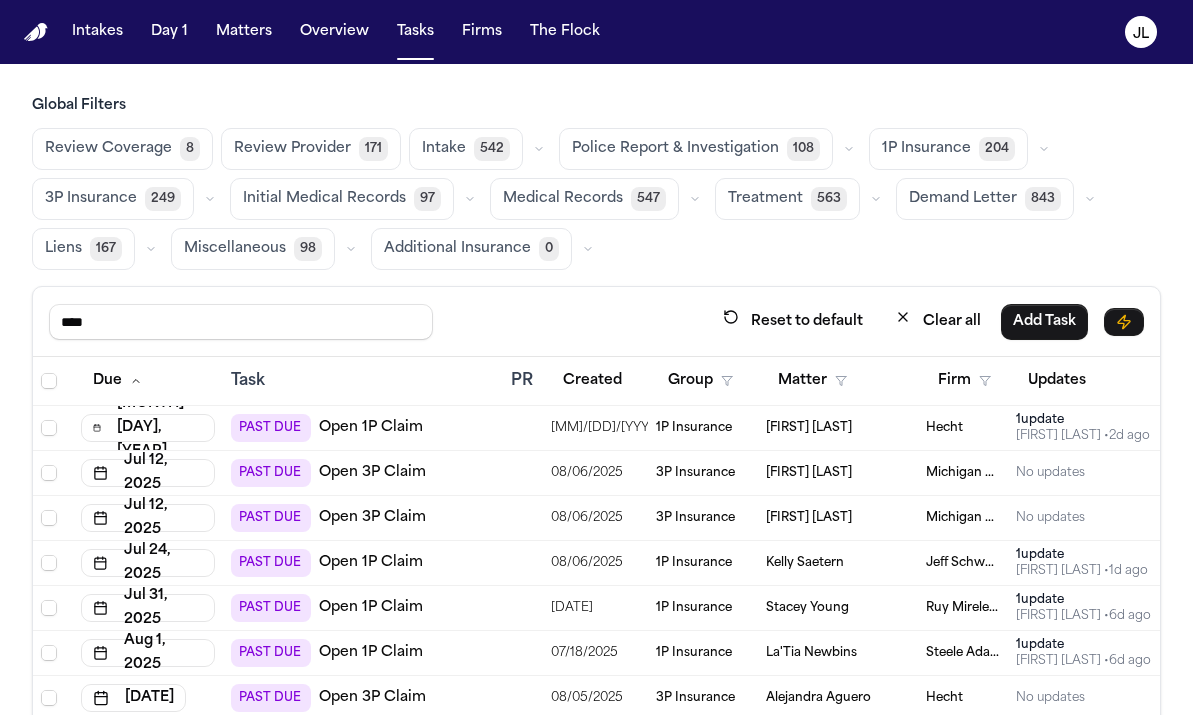 click on "Matters" at bounding box center [244, 32] 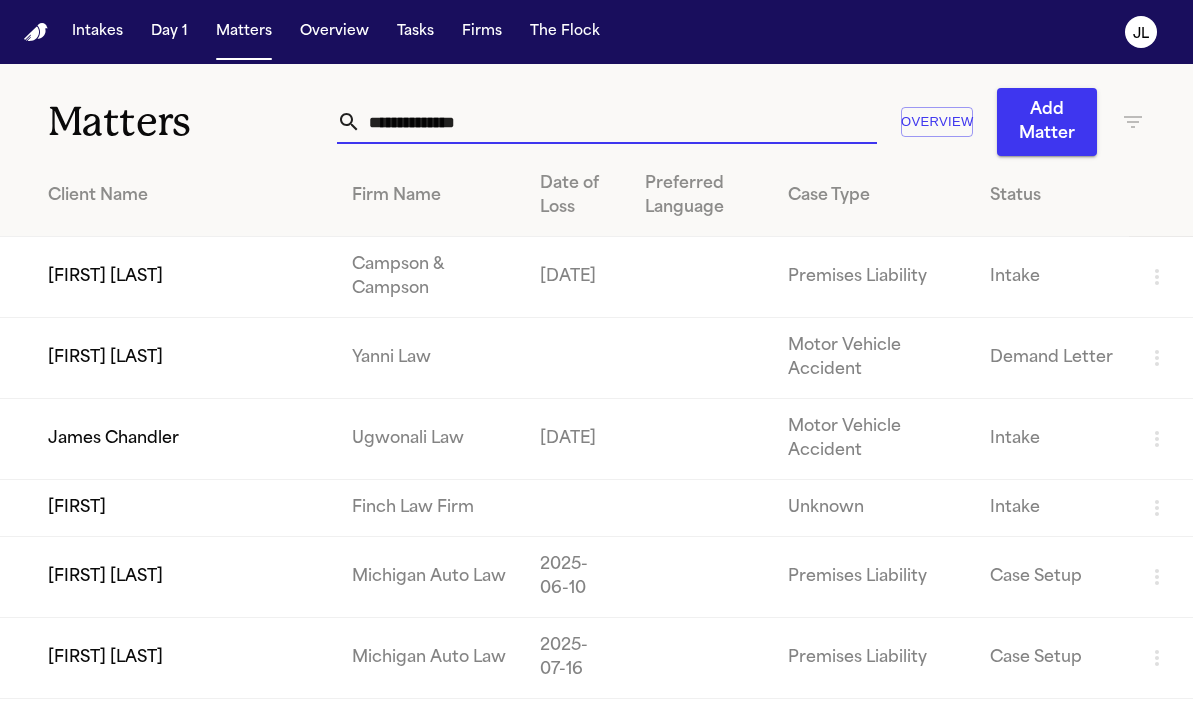 click at bounding box center [619, 122] 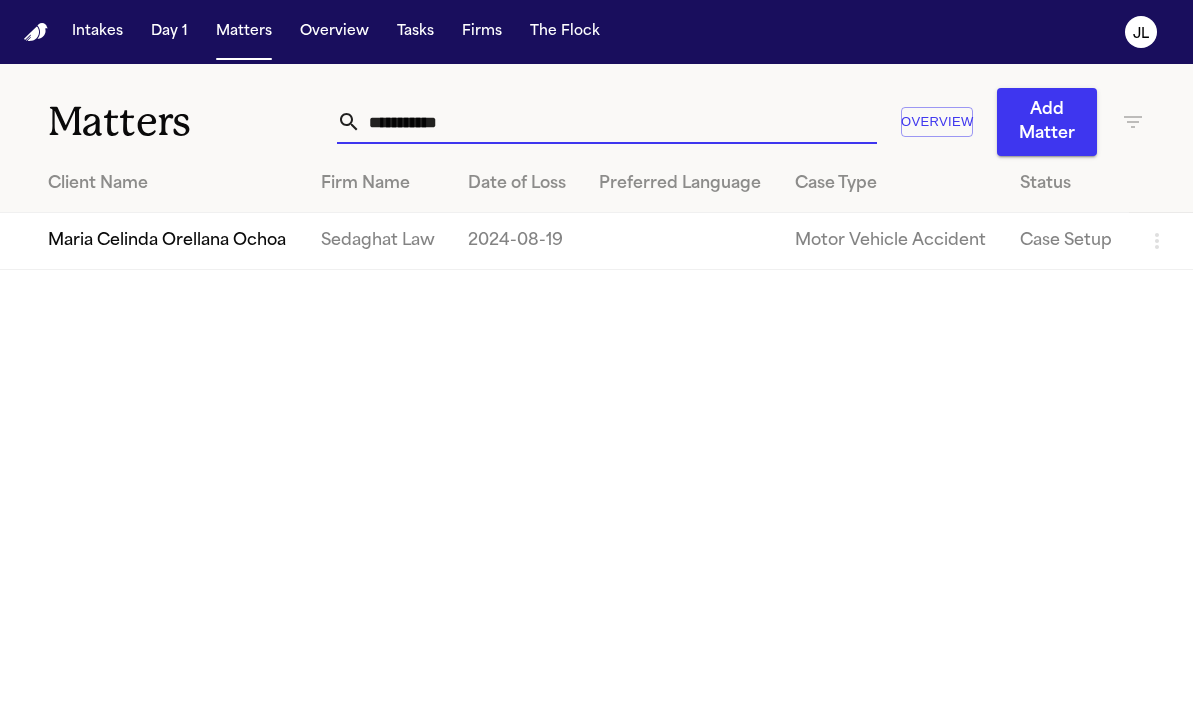 type on "**********" 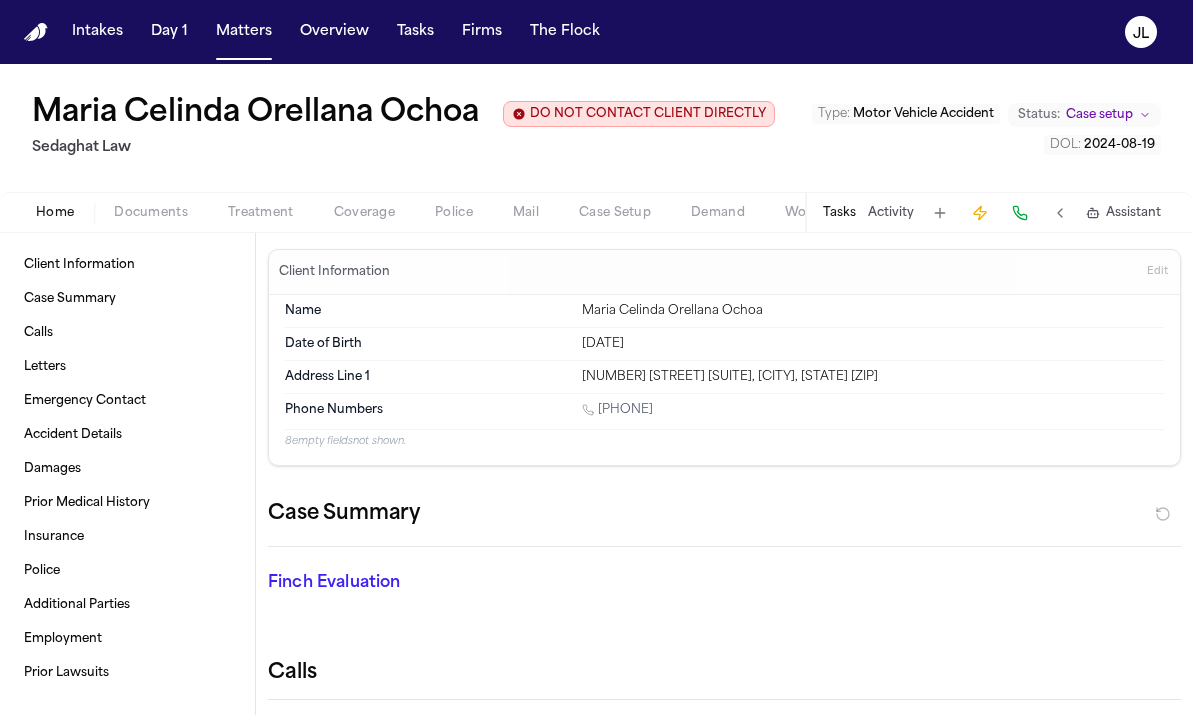 click on "Coverage" at bounding box center (364, 213) 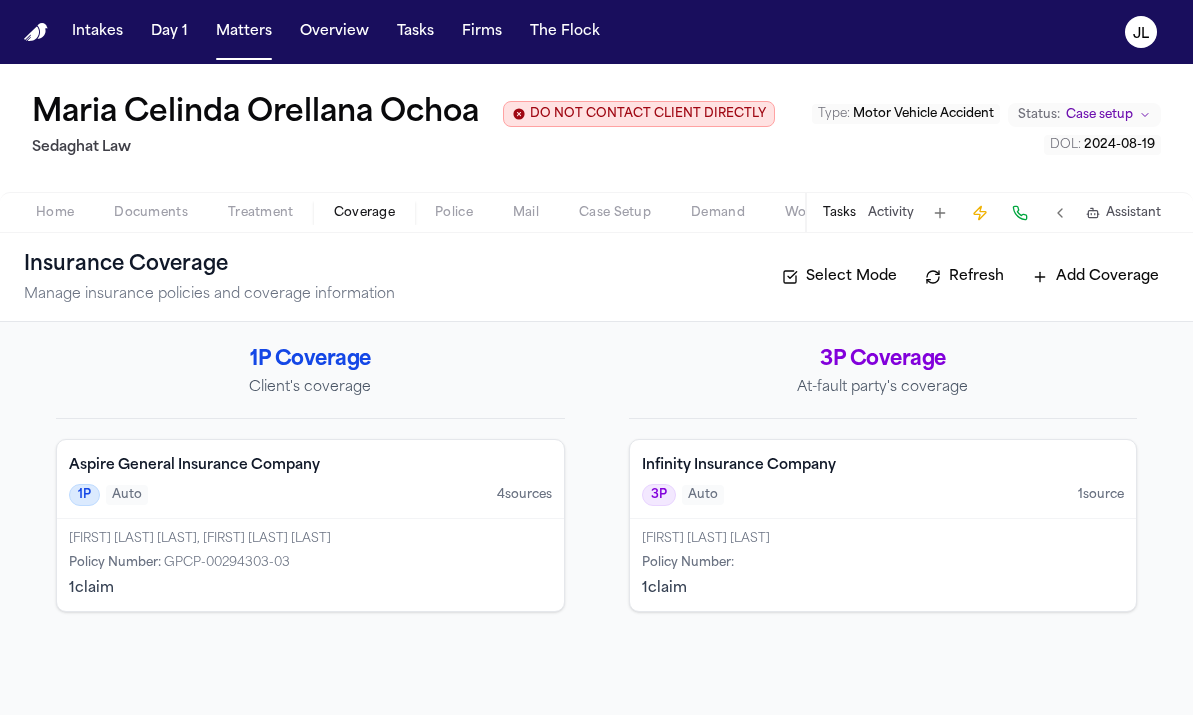 click on "3P Auto 1  source" at bounding box center (883, 495) 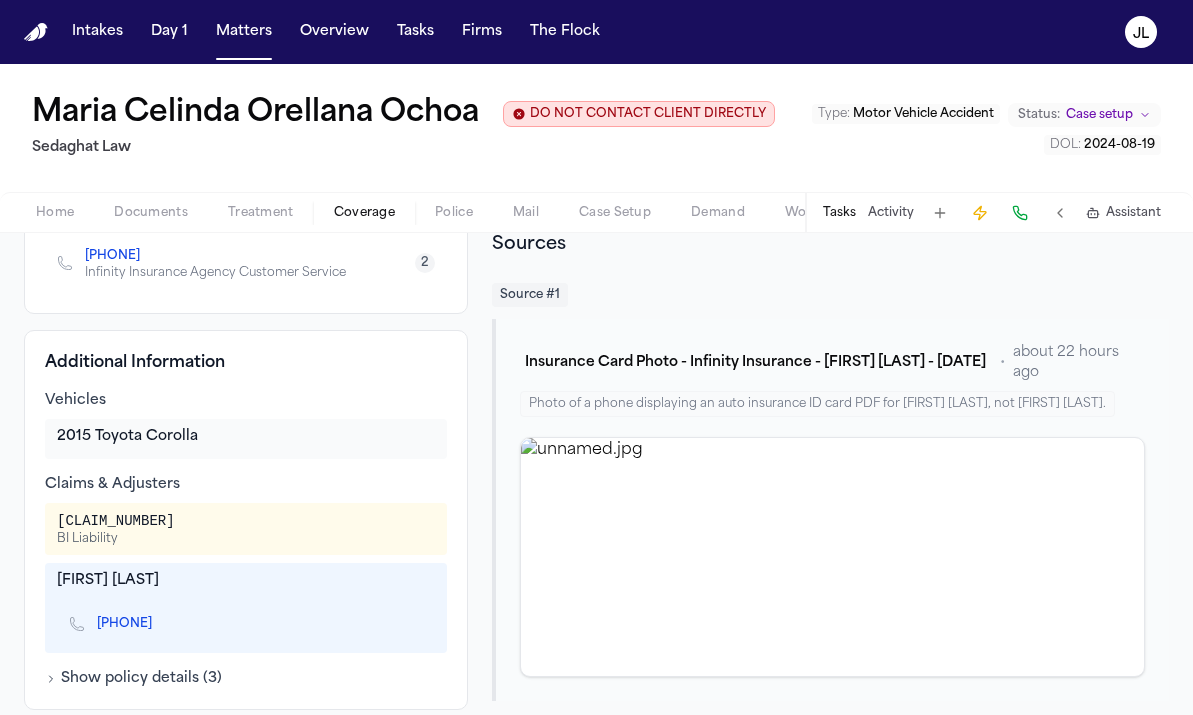 scroll, scrollTop: 443, scrollLeft: 0, axis: vertical 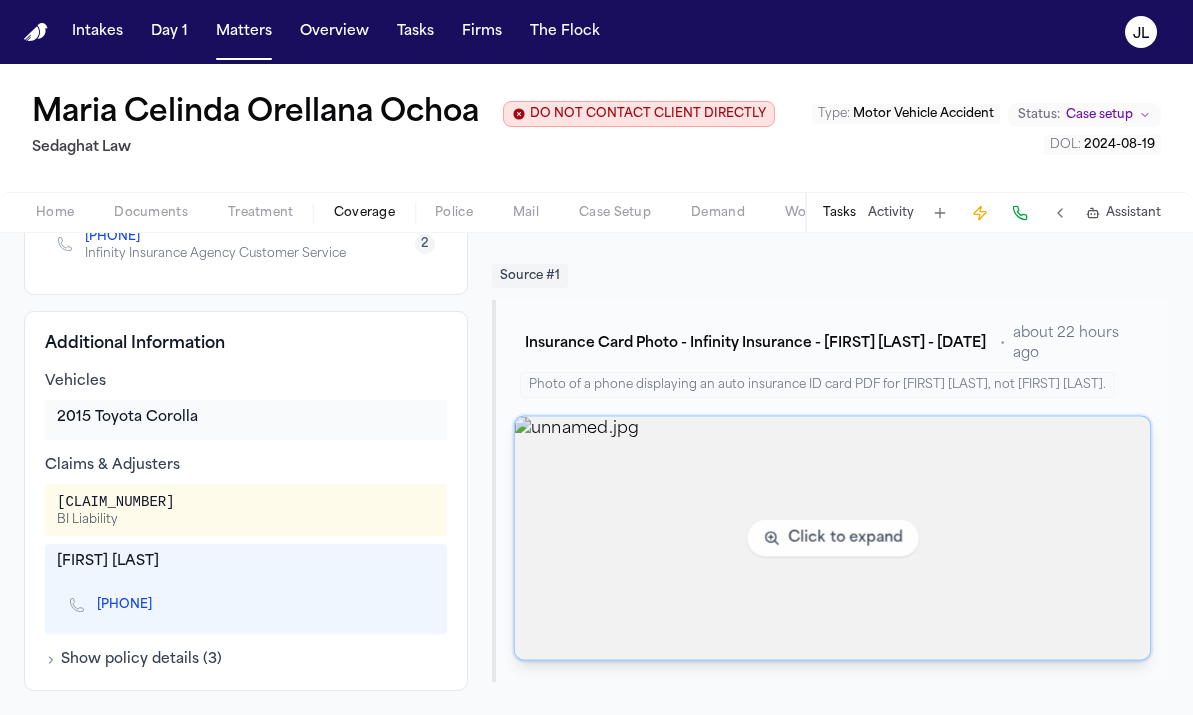 click at bounding box center [832, 538] 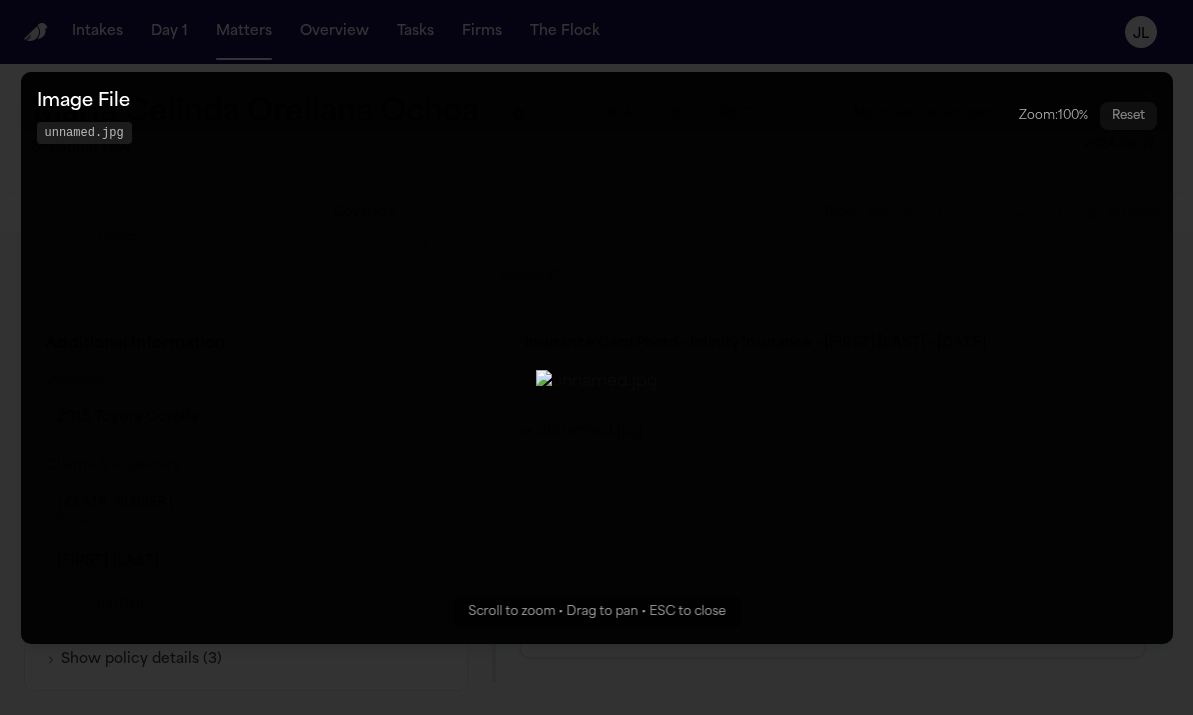 click at bounding box center (597, 382) 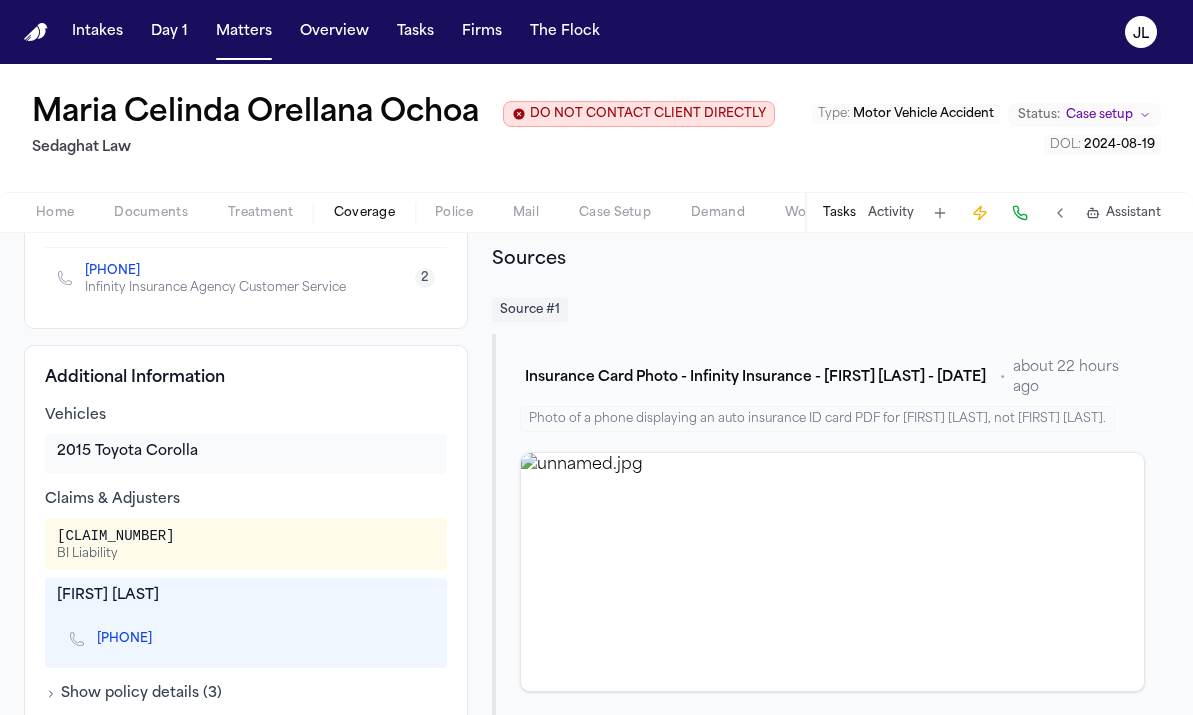 scroll, scrollTop: 443, scrollLeft: 0, axis: vertical 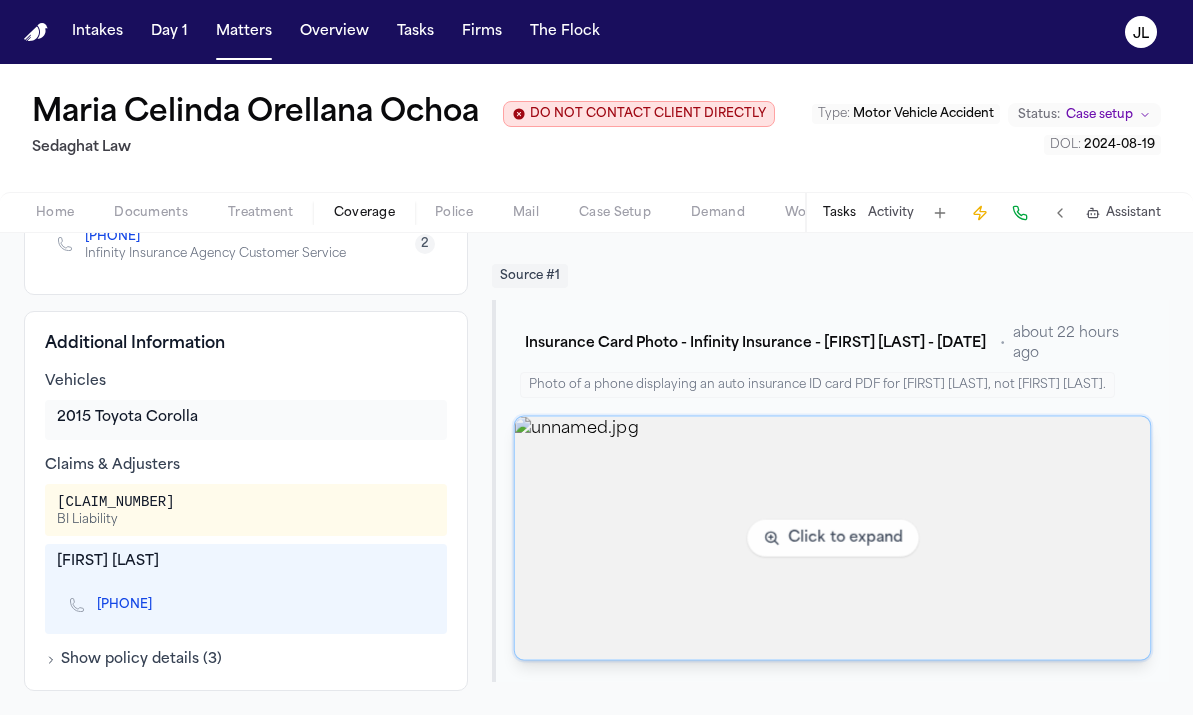 click at bounding box center [832, 538] 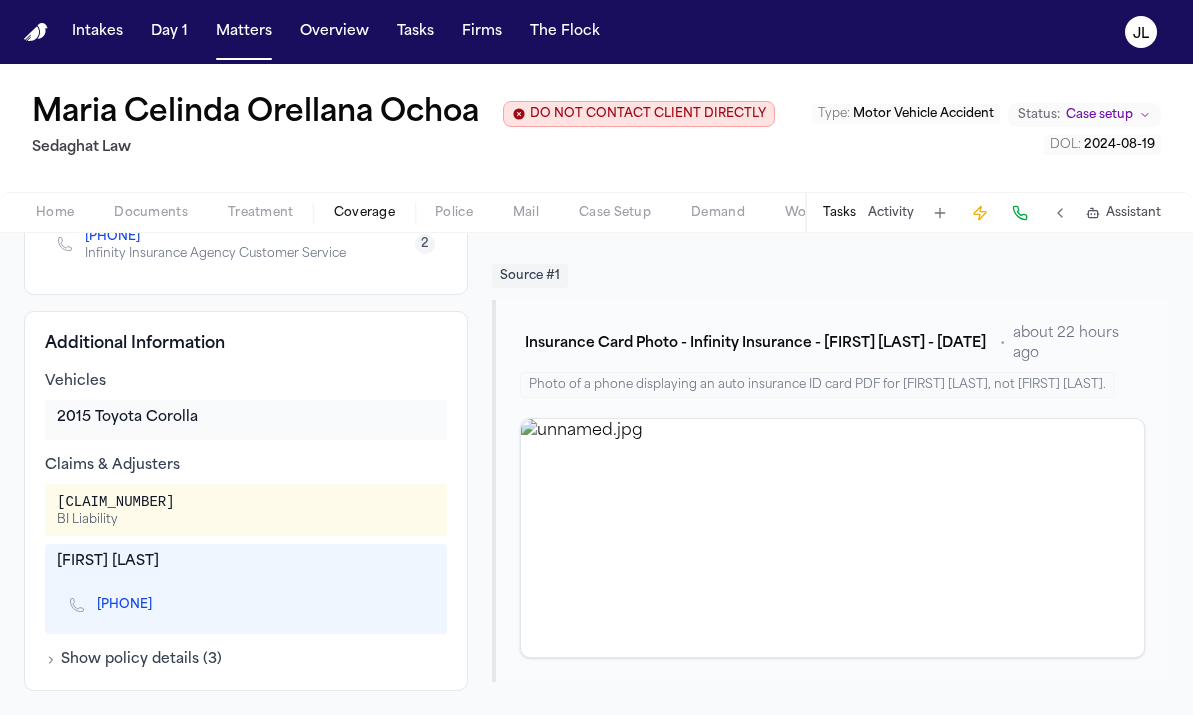 click on "Show policy details ( 3 )" at bounding box center [133, 660] 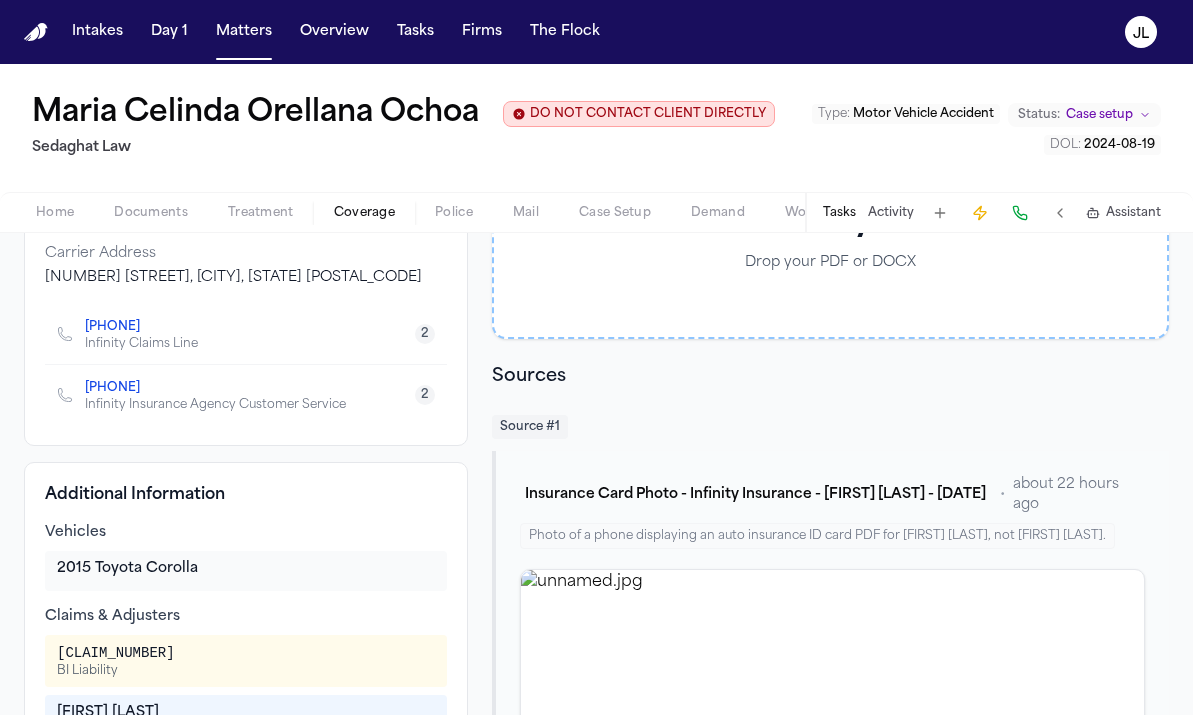 scroll, scrollTop: 285, scrollLeft: 0, axis: vertical 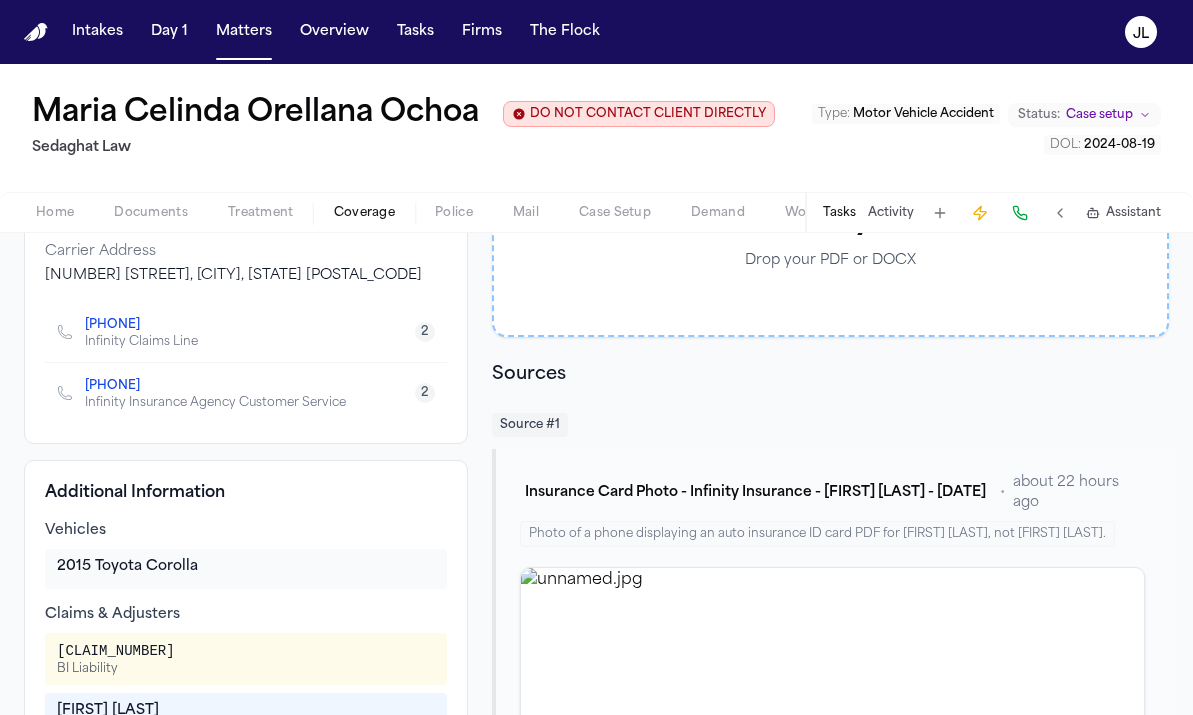 click on "Documents" at bounding box center (151, 213) 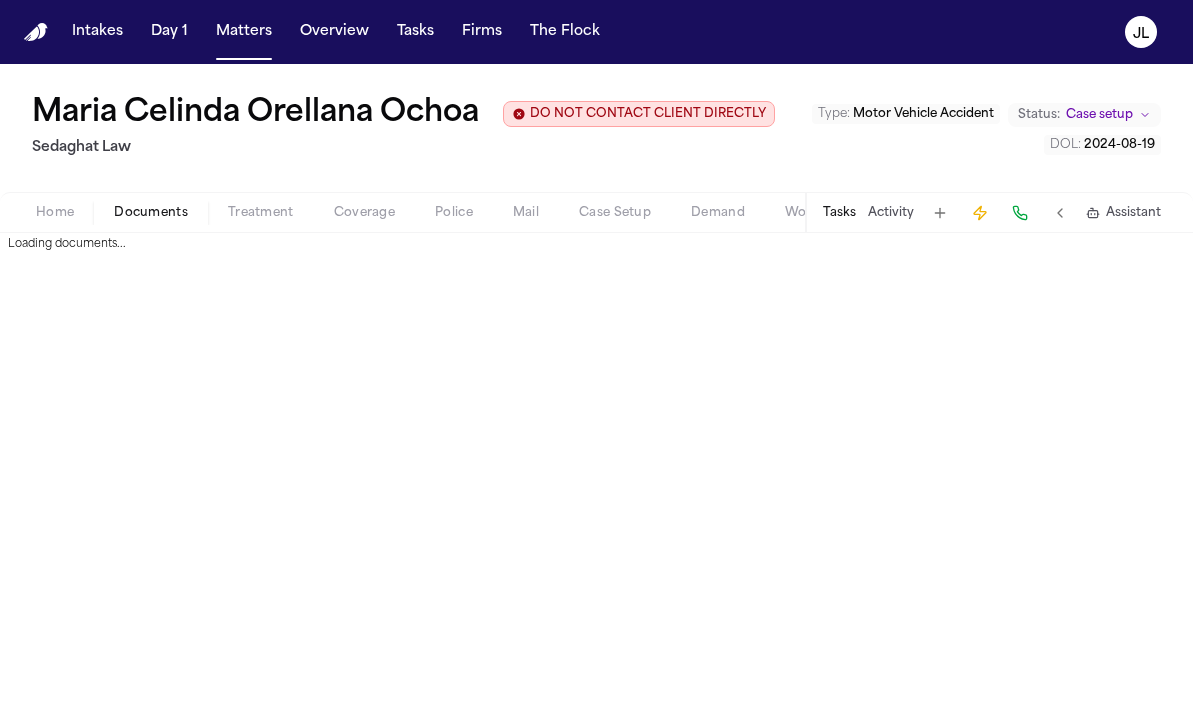 click on "Documents" at bounding box center [151, 213] 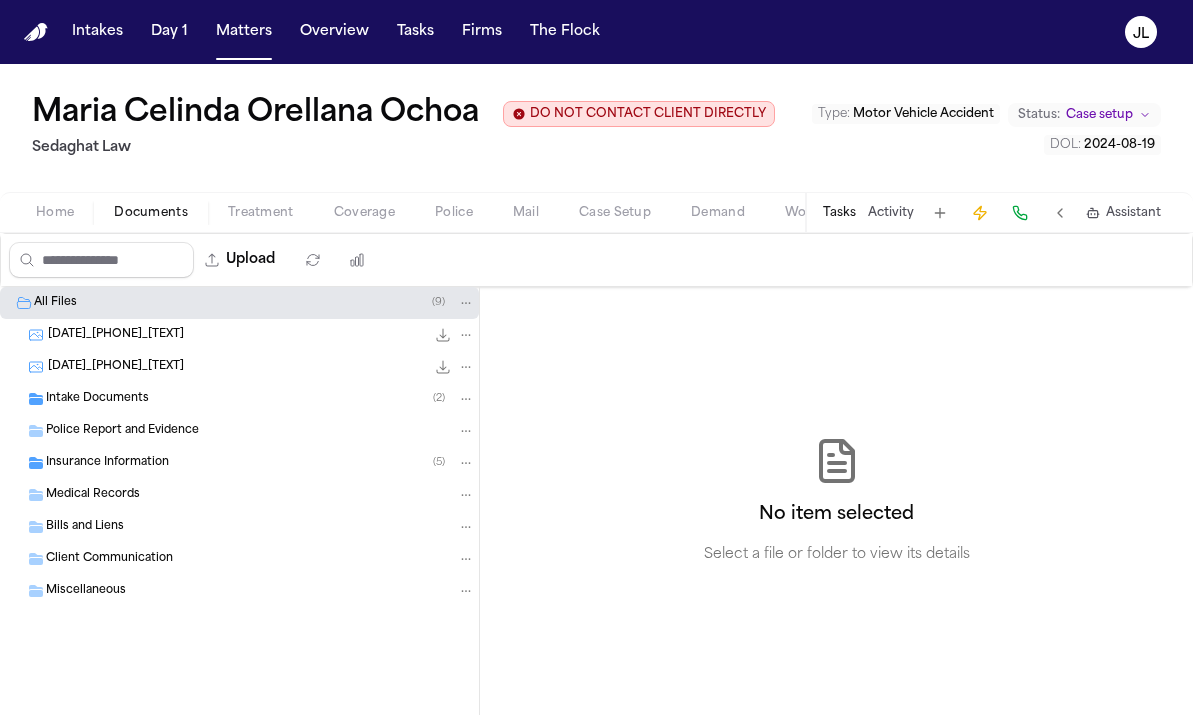 click on "Intake Documents" at bounding box center [97, 399] 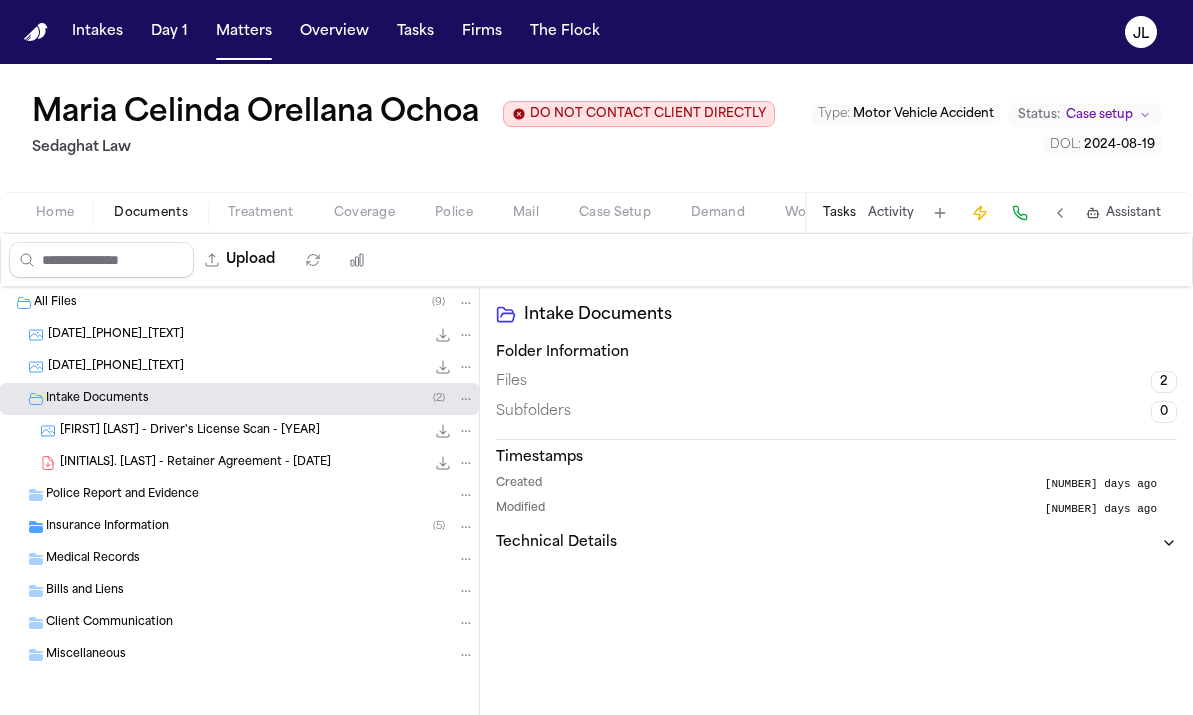 click on "Police Report and Evidence" at bounding box center (122, 495) 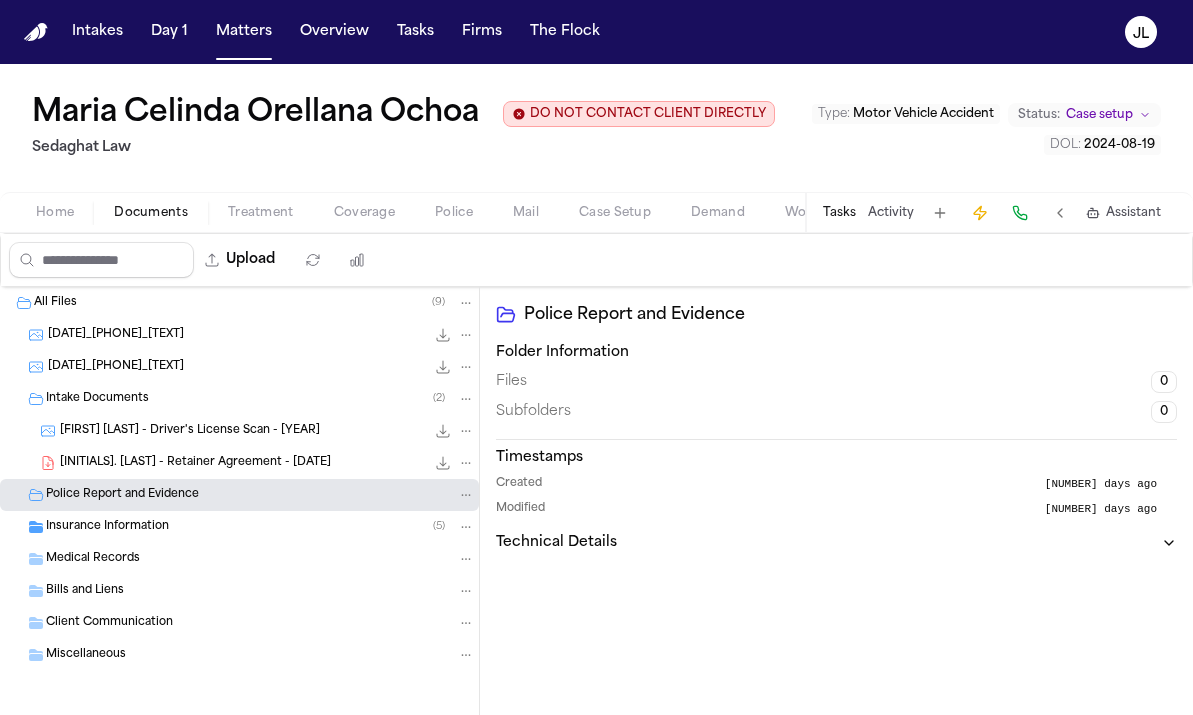 click on "Insurance Information" at bounding box center [107, 527] 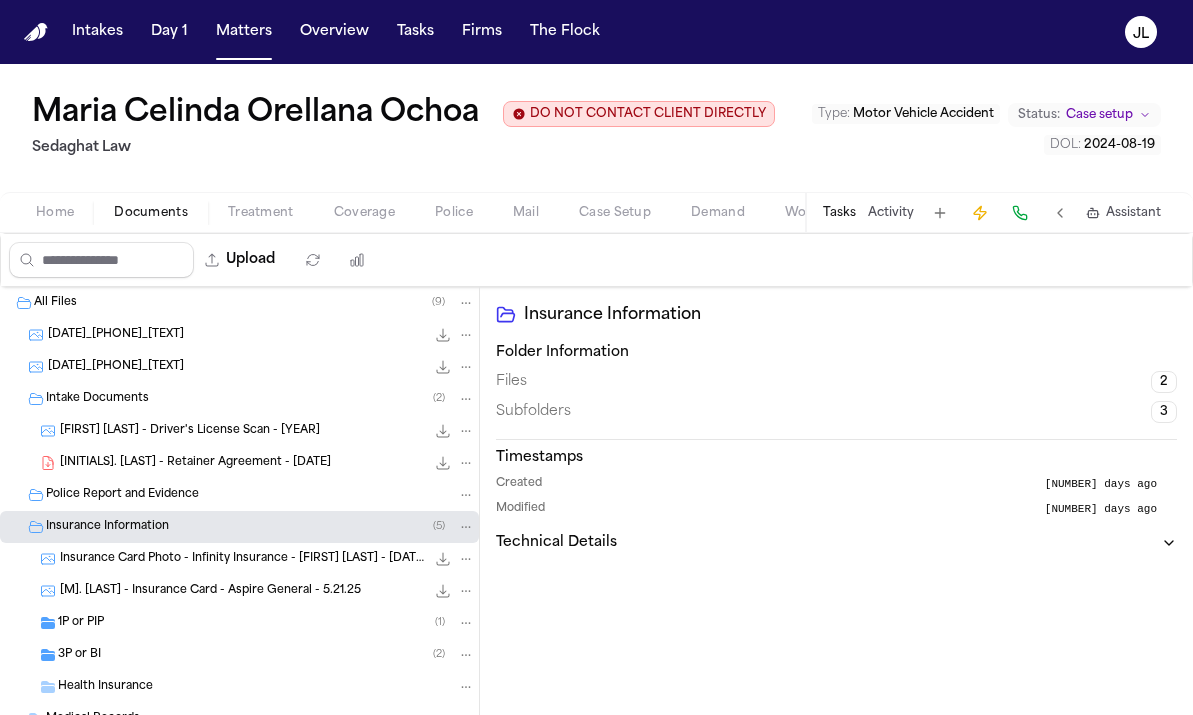 click on "Insurance Card Photo - Infinity Insurance - [FIRST] [LAST] - [DATE]" at bounding box center (242, 559) 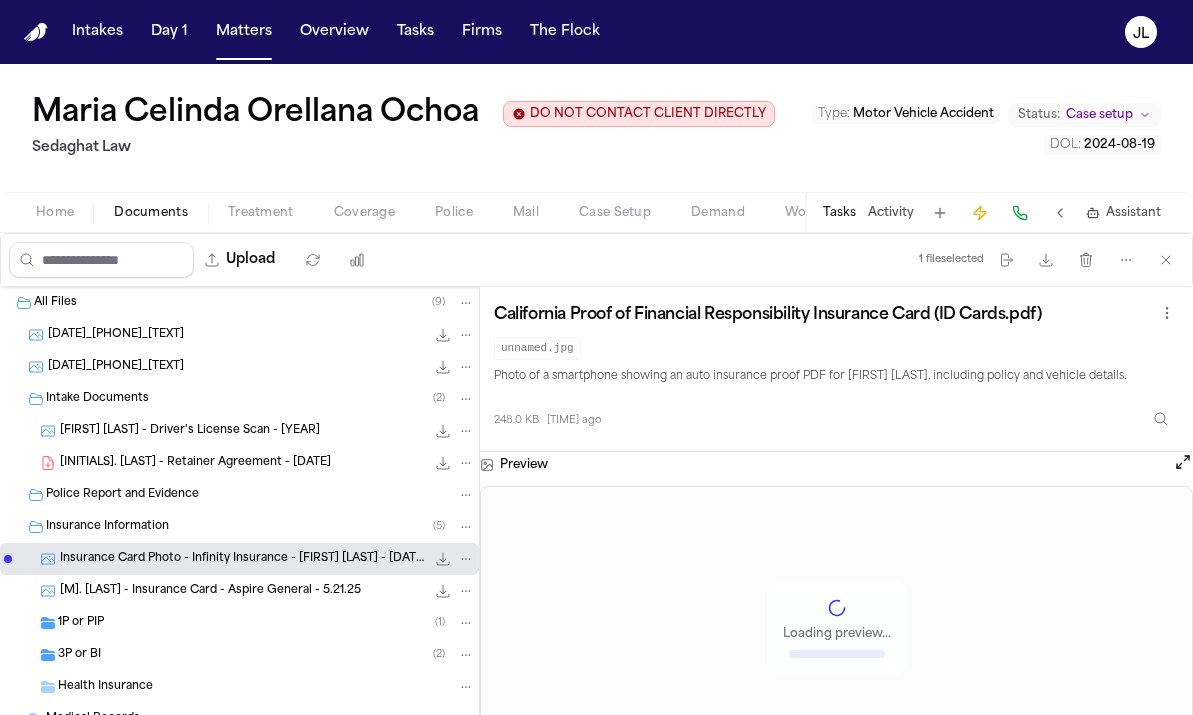 click on "1P or PIP ( 1 )" at bounding box center (266, 623) 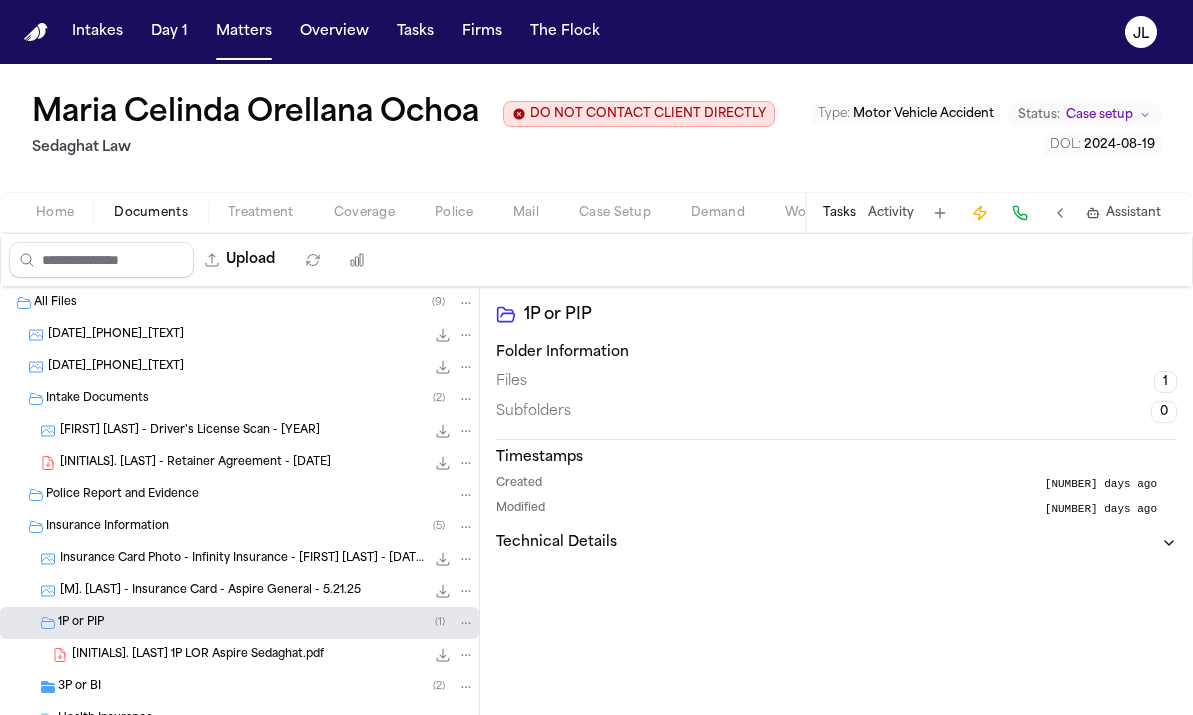 scroll, scrollTop: 83, scrollLeft: 0, axis: vertical 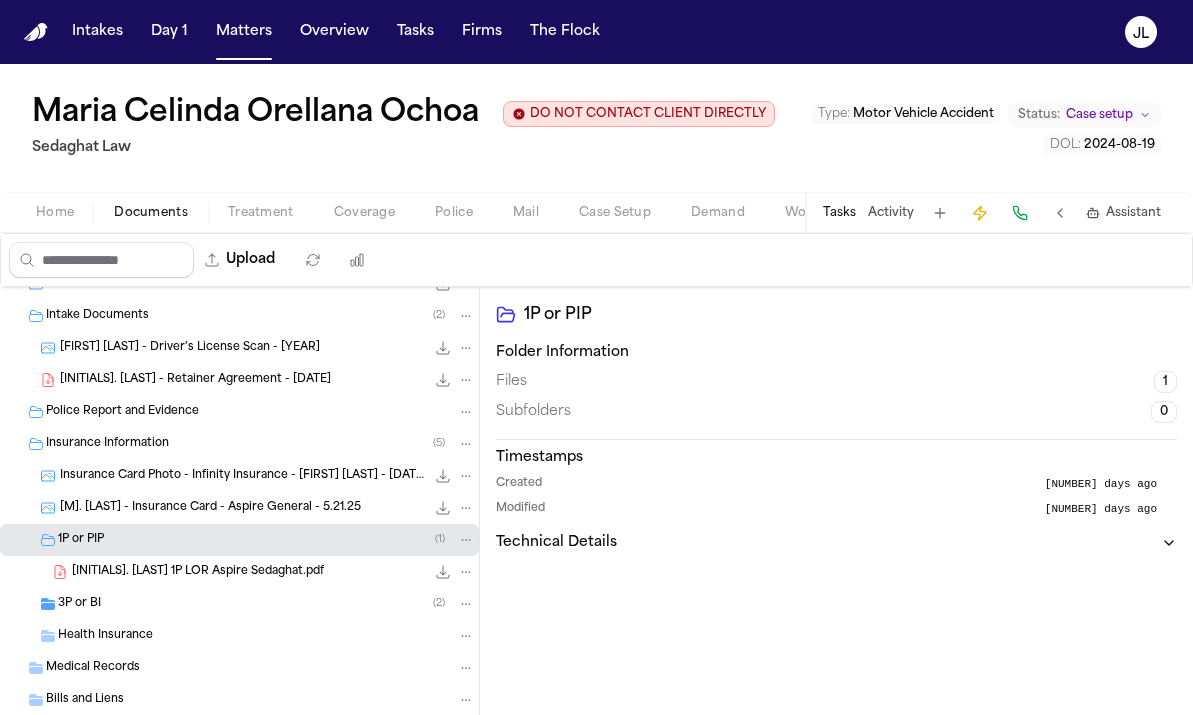 click on "3P or BI ( 2 )" at bounding box center (266, 604) 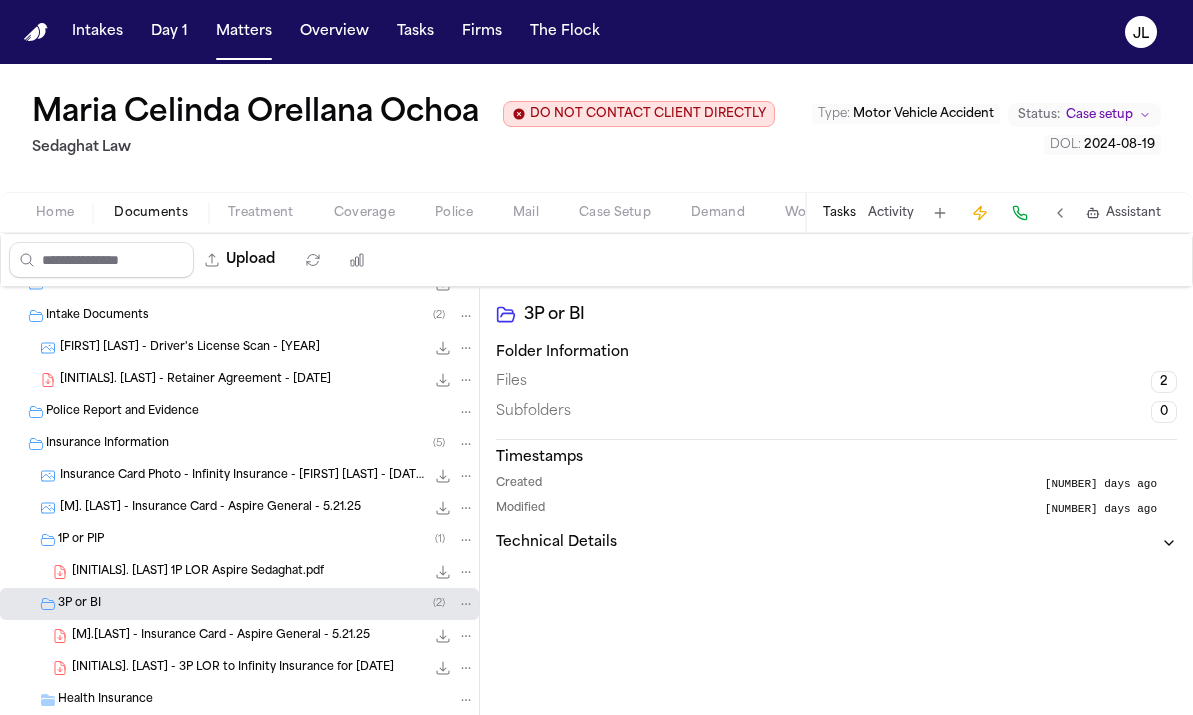 click on "[M].[LAST] - Insurance Card - Aspire General - 5.21.25" at bounding box center (221, 636) 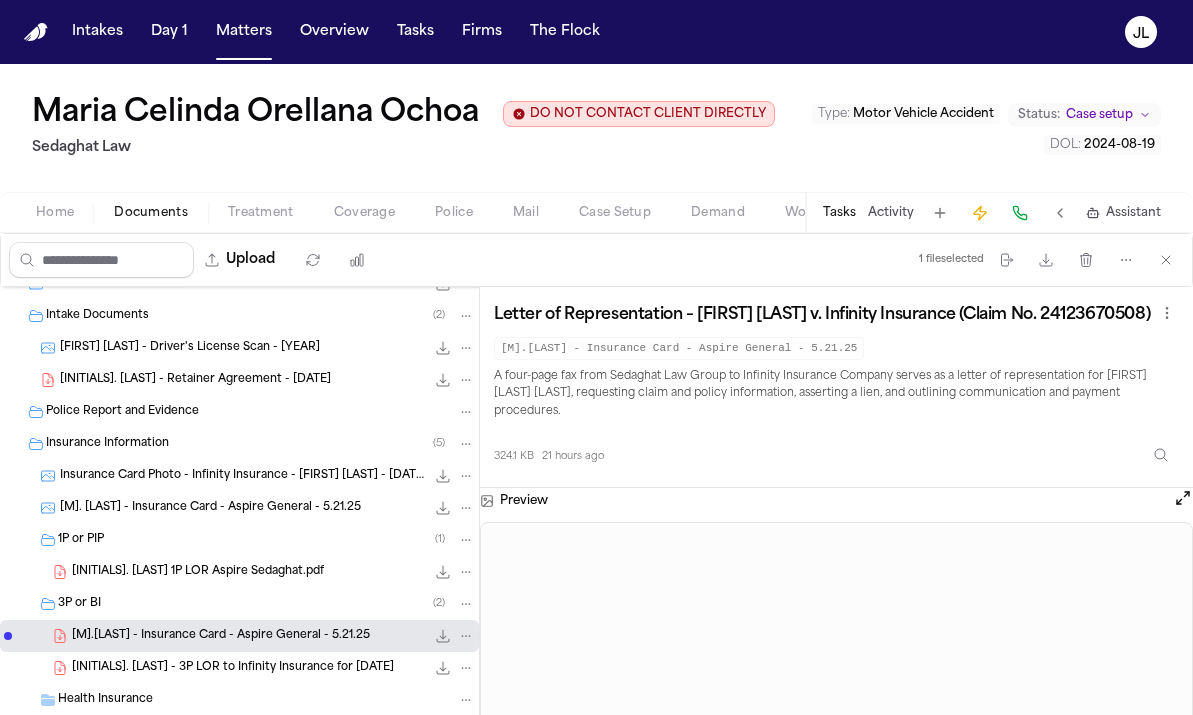 click on "[INITIALS]. [LAST] - 3P LOR to Infinity Insurance for [DATE]" at bounding box center [233, 668] 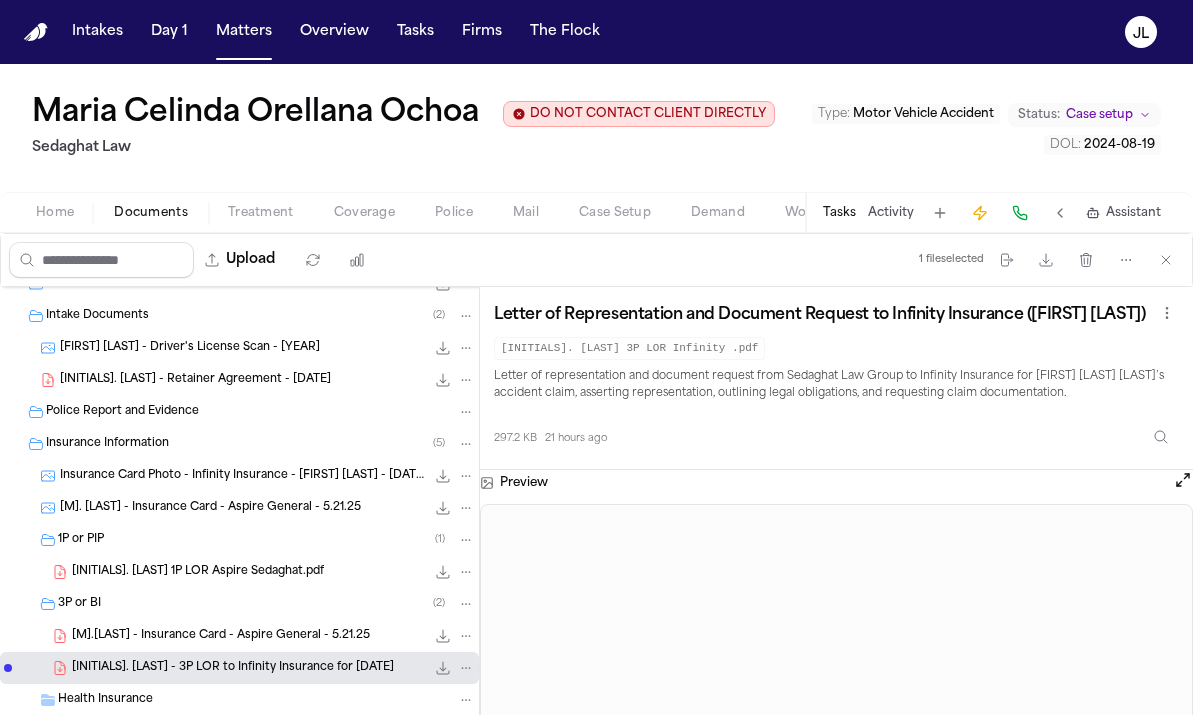 click on "Coverage" at bounding box center (364, 213) 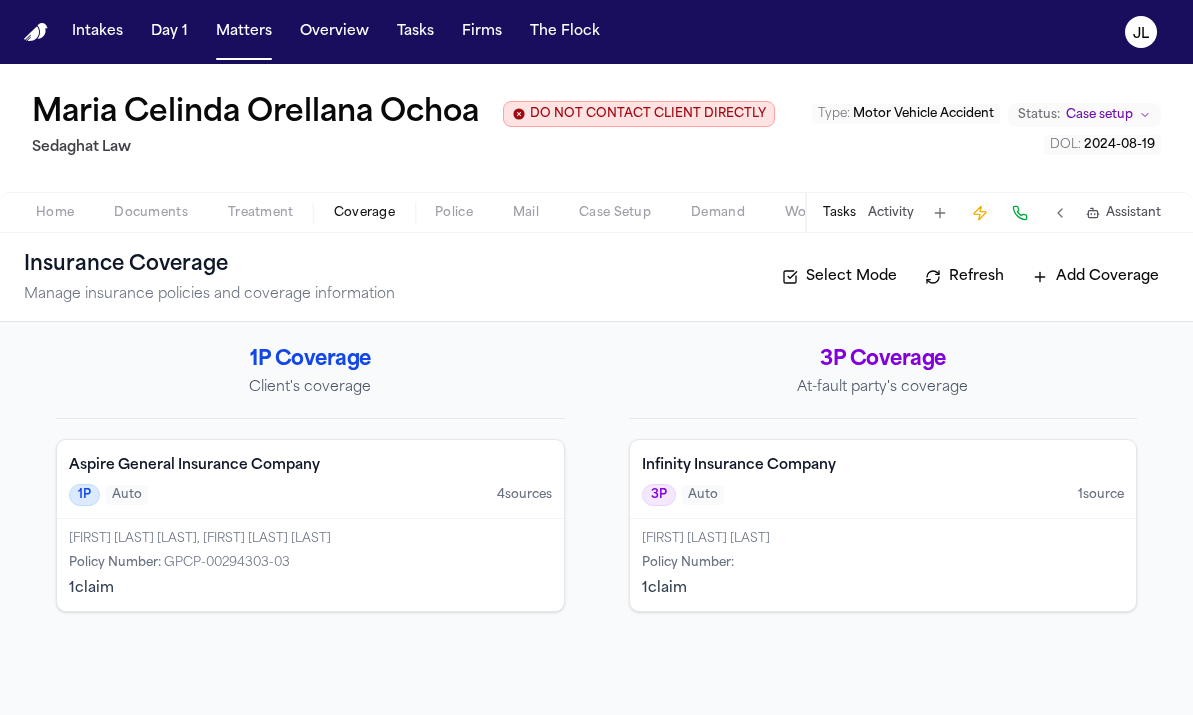 click on "[FIRST] [LAST] [INITIAL] [LAST] Policy Number :   1  claim" at bounding box center [883, 565] 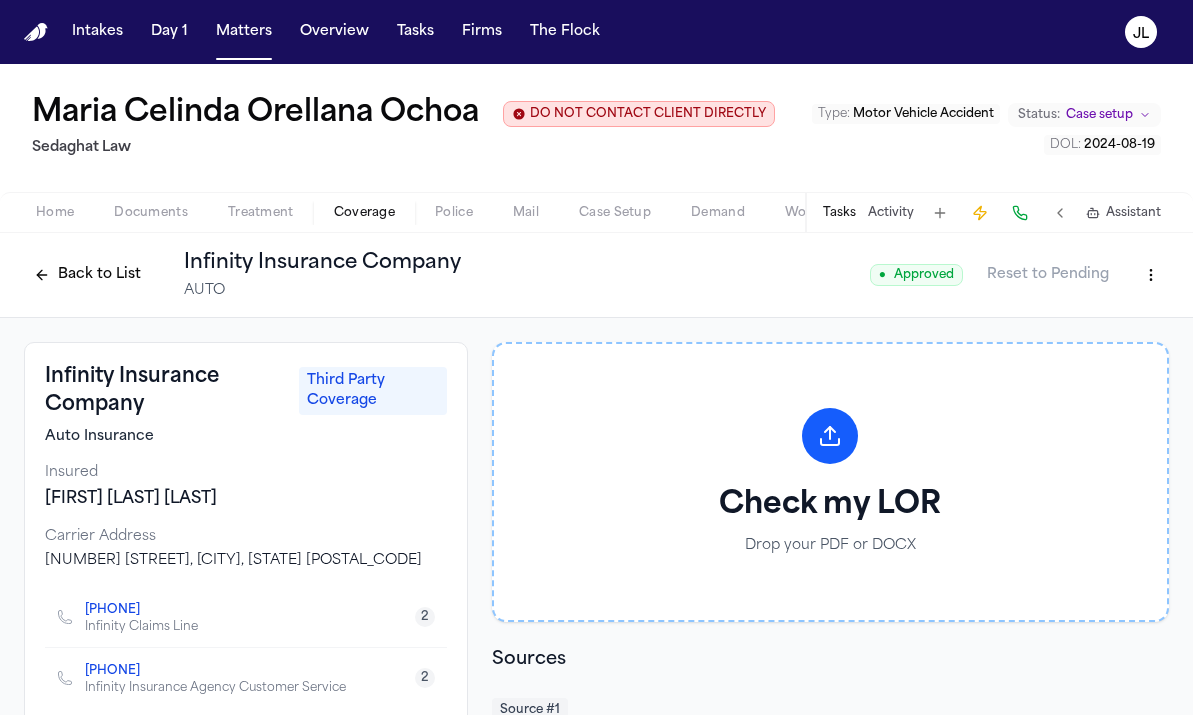 click on "Intakes Day 1 Matters Overview Tasks Firms The Flock JL [FIRST] [LAST] [LAST] DO NOT CONTACT CLIENT DIRECTLY DO NOT CONTACT Sedaghat Law Type :   Motor Vehicle Accident Status: Case setup DOL :   [DATE] Home Documents Treatment Coverage Police Mail Case Setup Demand Workspaces Artifacts Tasks Activity Assistant Back to List Infinity Insurance Company AUTO ● Approved Reset to Pending Infinity Insurance Company Third Party Coverage Auto Insurance Insured [FIRST] [LAST] [LAST] Carrier Address 2201 4th Avenue North, Birmingham, AL 35203 +1 (800) 463-4648 Infinity Claims Line 2 +1 (855) 478-3705 Infinity Insurance Agency Customer Service 2 Additional Information Vehicles 2015 Toyota Corolla Claims & Adjusters 24123670508 BI Liability [FIRST] [LAST] 8003536737 ext. 6532354 Show policy details ( 3 ) Check my LOR Drop your PDF or DOCX Sources Source # 1 Insurance Card Photo - Infinity Insurance - [FIRST] [LAST] - 1.24.24 • about 22 hours ago Click to expand" at bounding box center (596, 357) 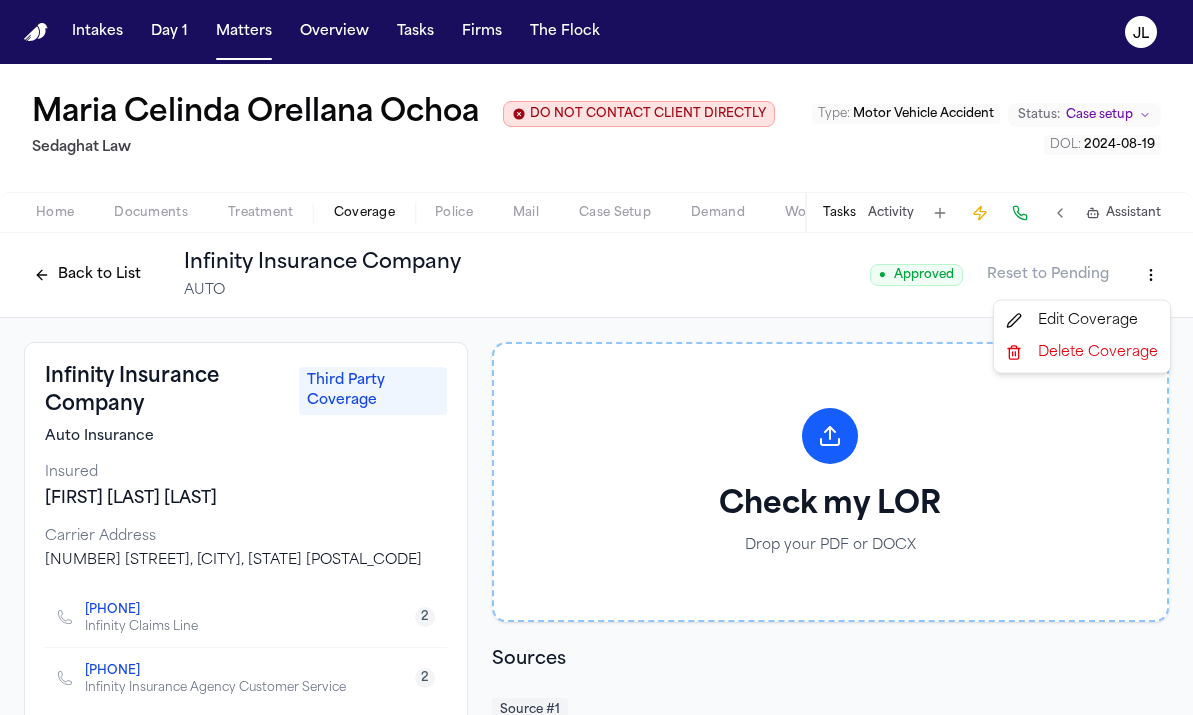 click on "Edit Coverage" at bounding box center (1082, 321) 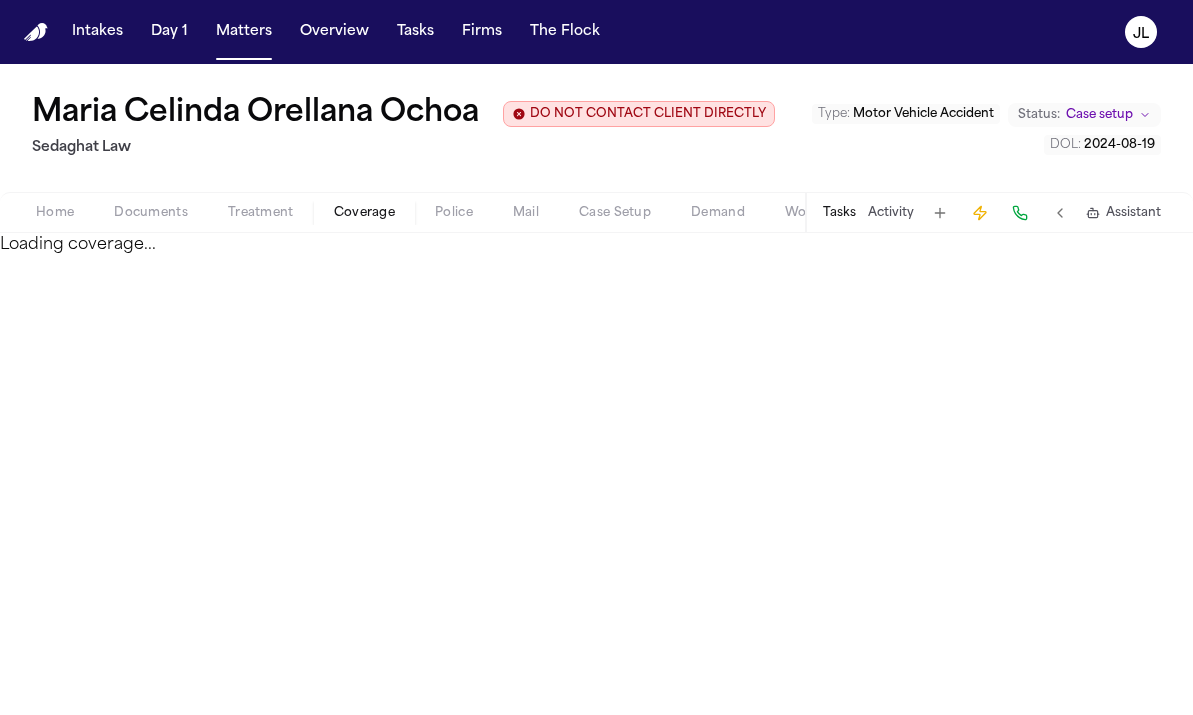 select on "**********" 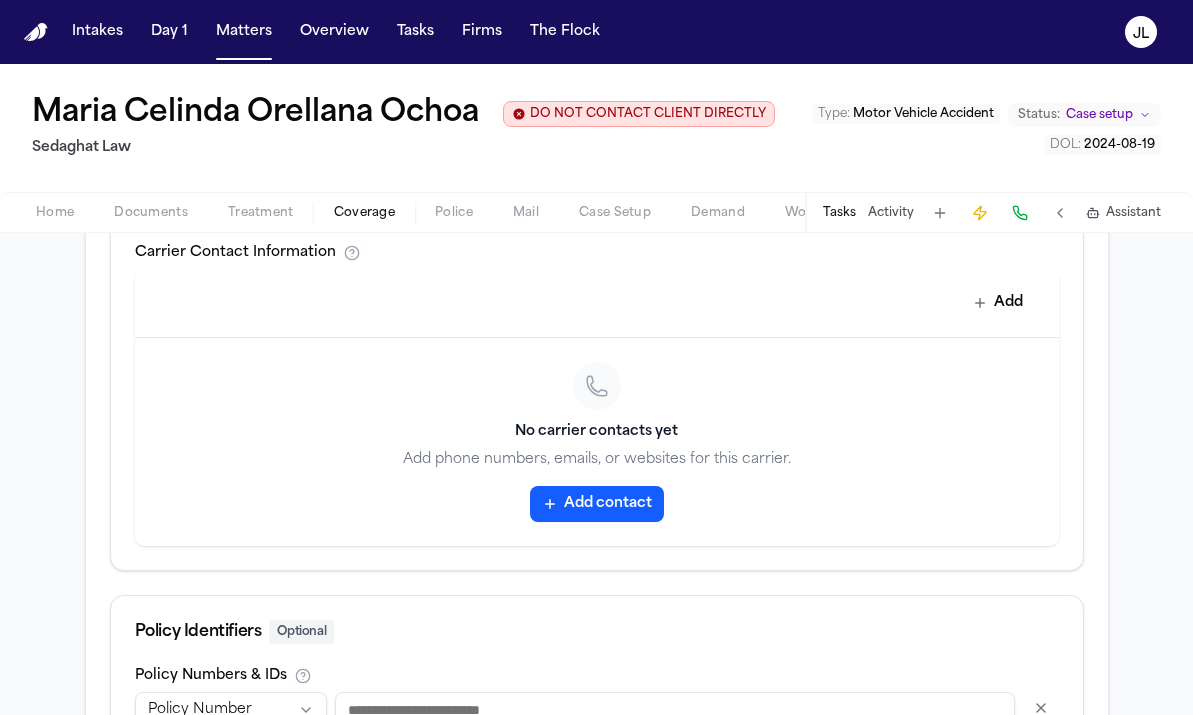 scroll, scrollTop: 900, scrollLeft: 0, axis: vertical 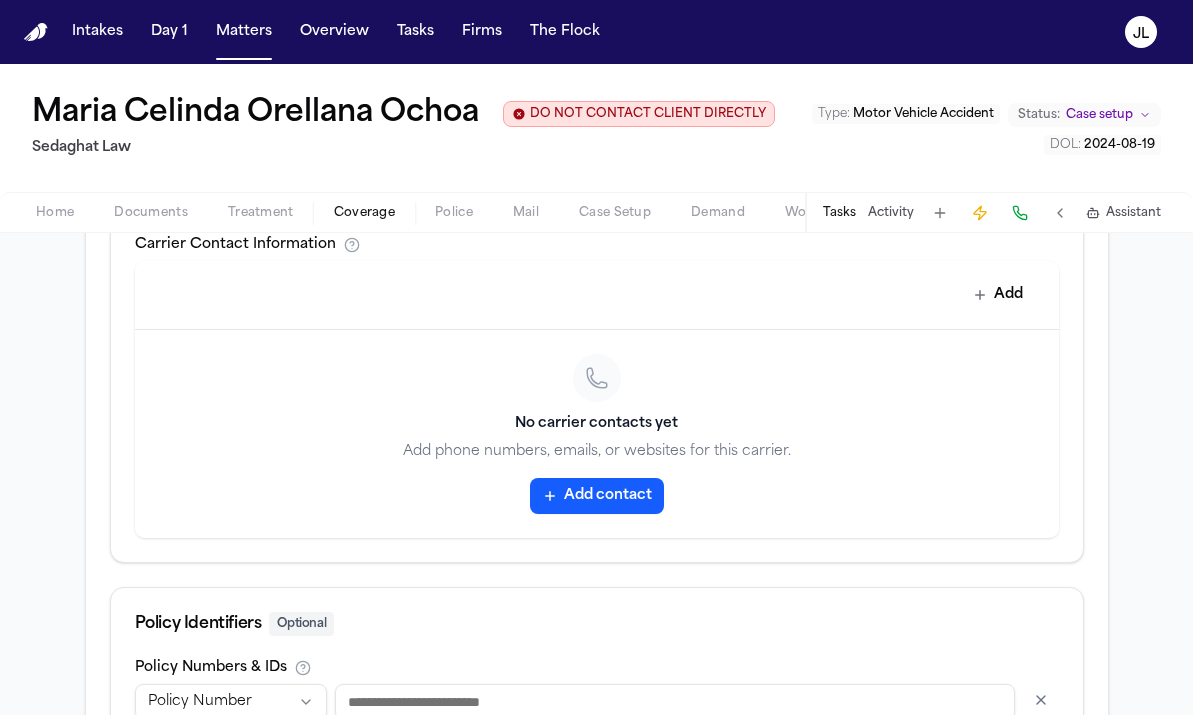 click on "Add contact" at bounding box center (597, 496) 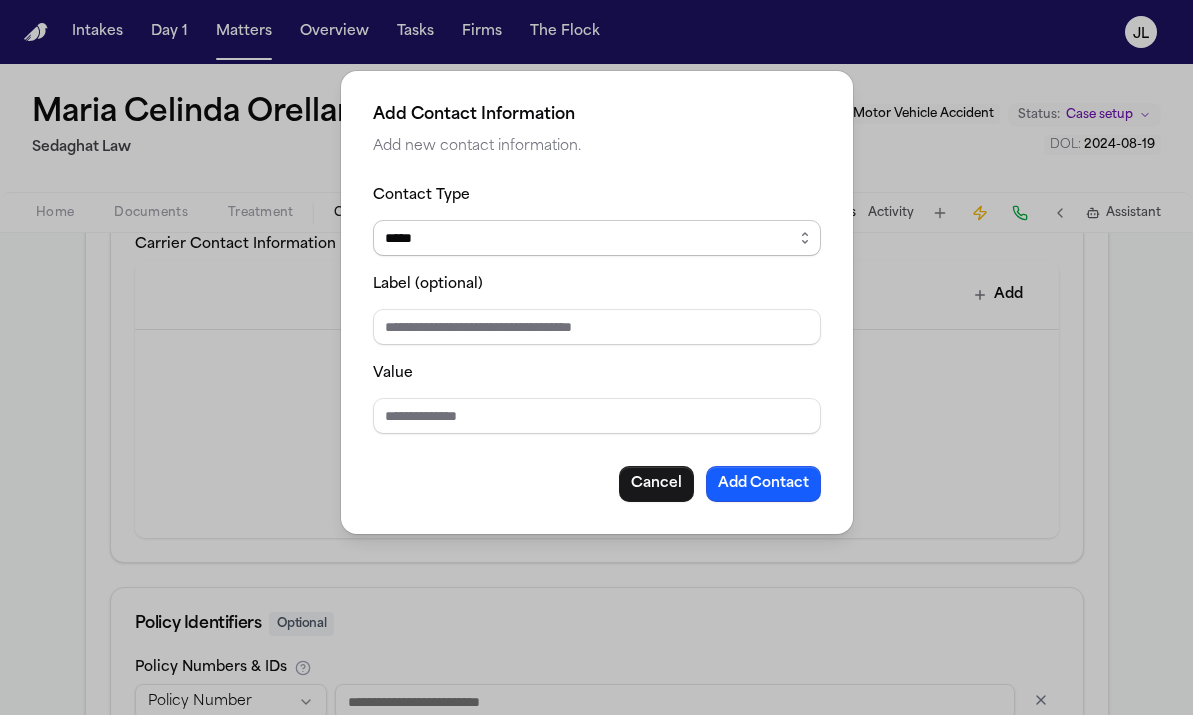 click on "[MASKED]" at bounding box center [597, 238] 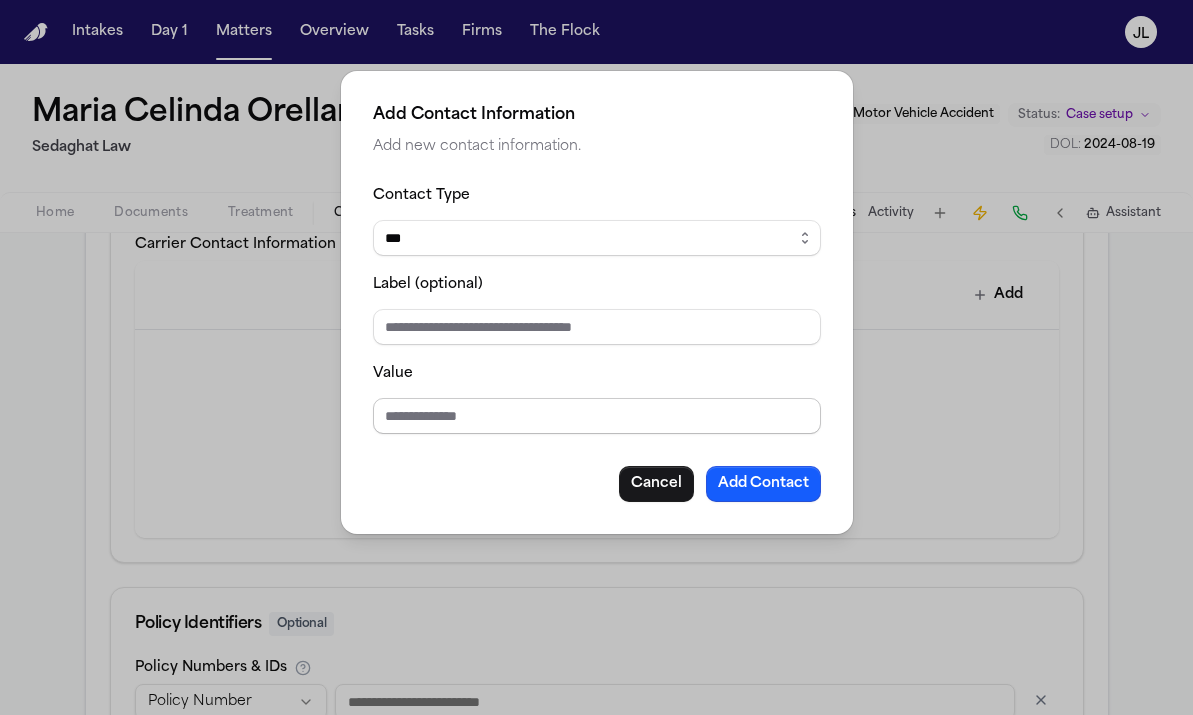 click on "Value" at bounding box center [597, 416] 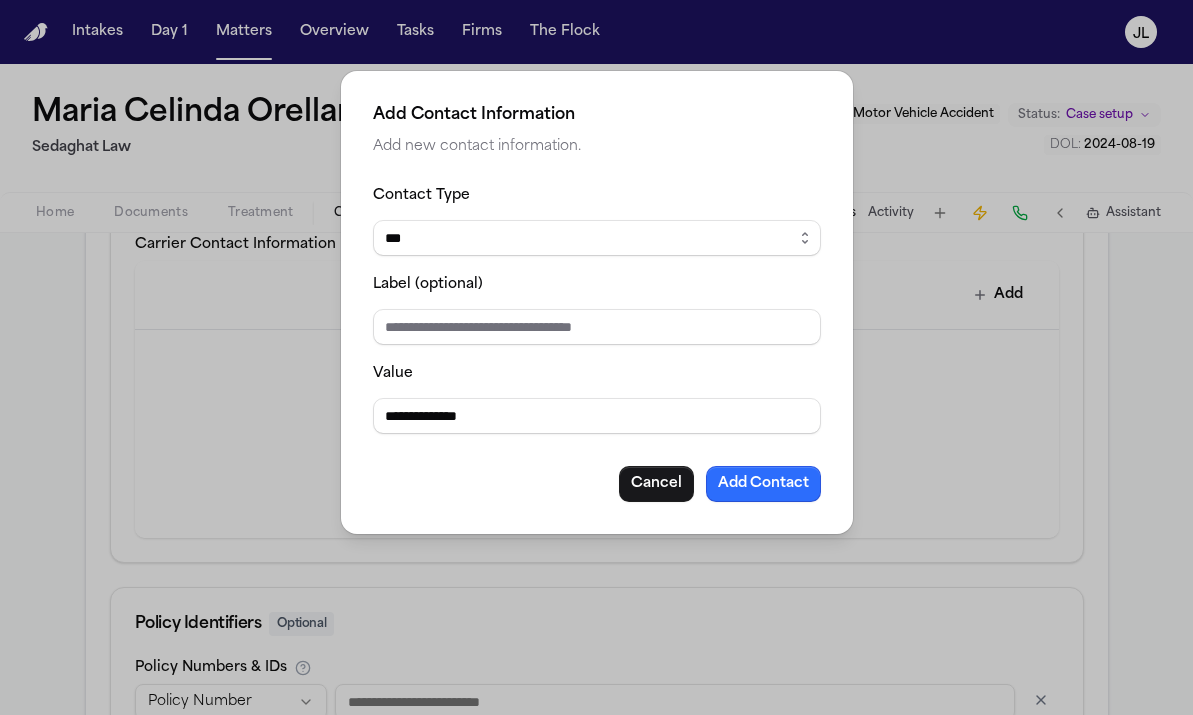 type on "**********" 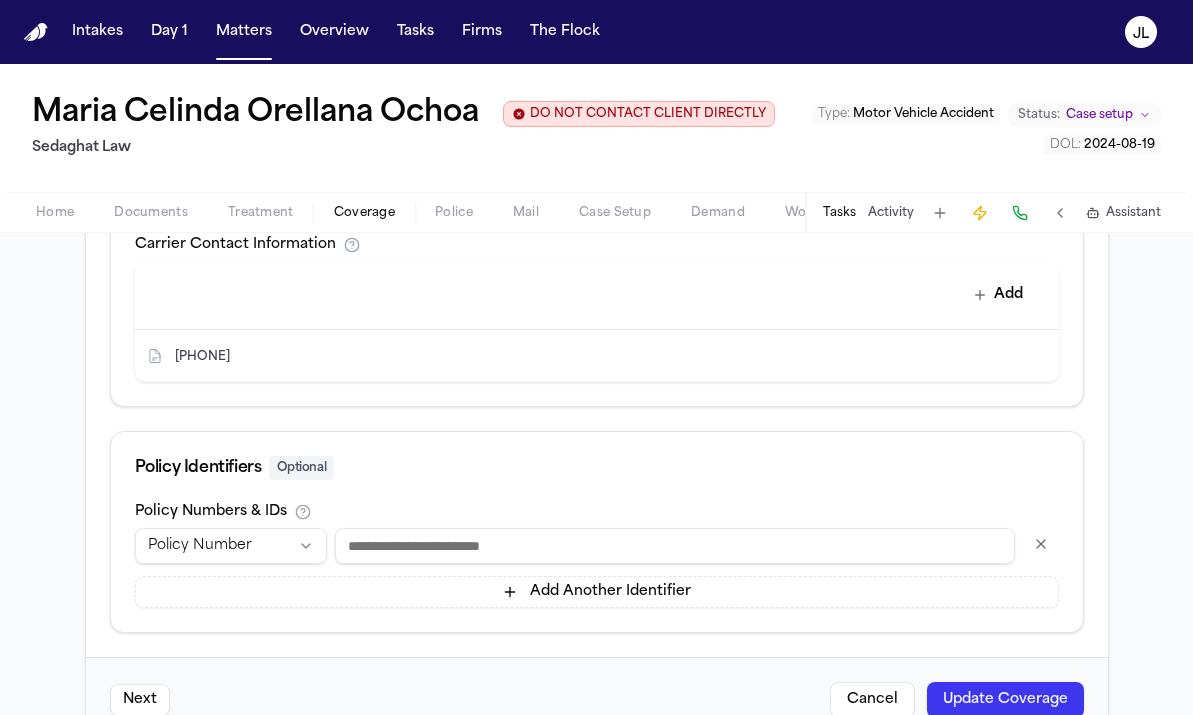 click on "Update Coverage" at bounding box center [1005, 700] 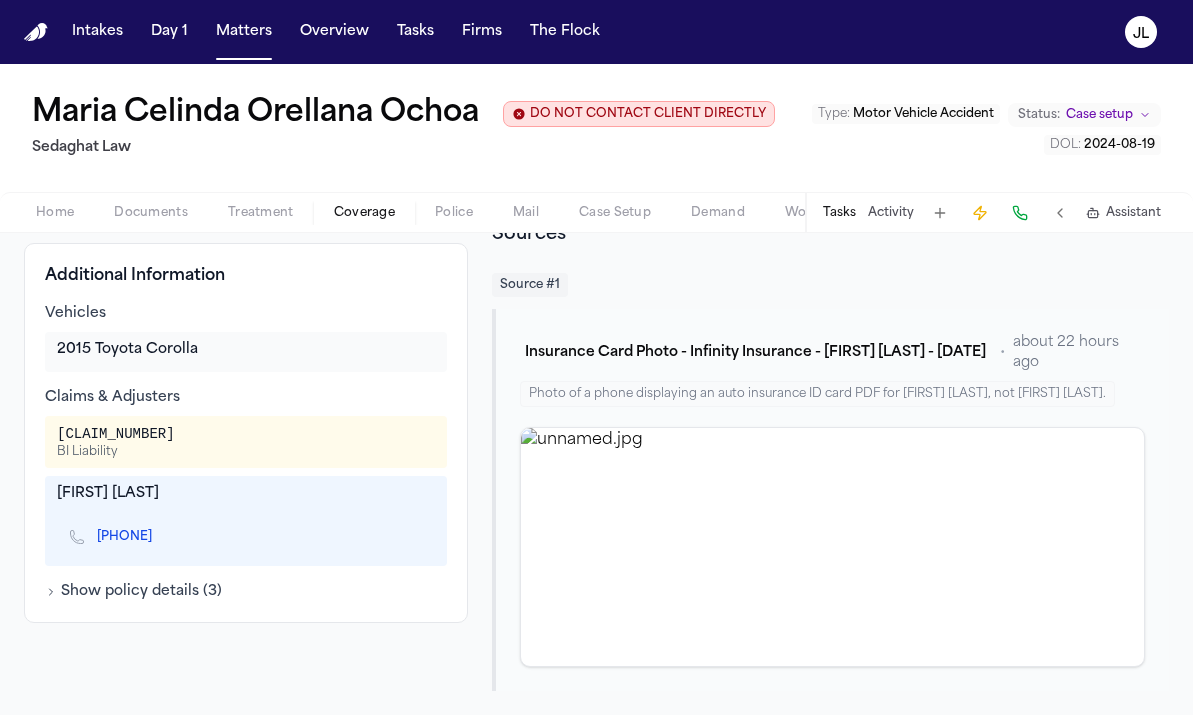 scroll, scrollTop: 0, scrollLeft: 0, axis: both 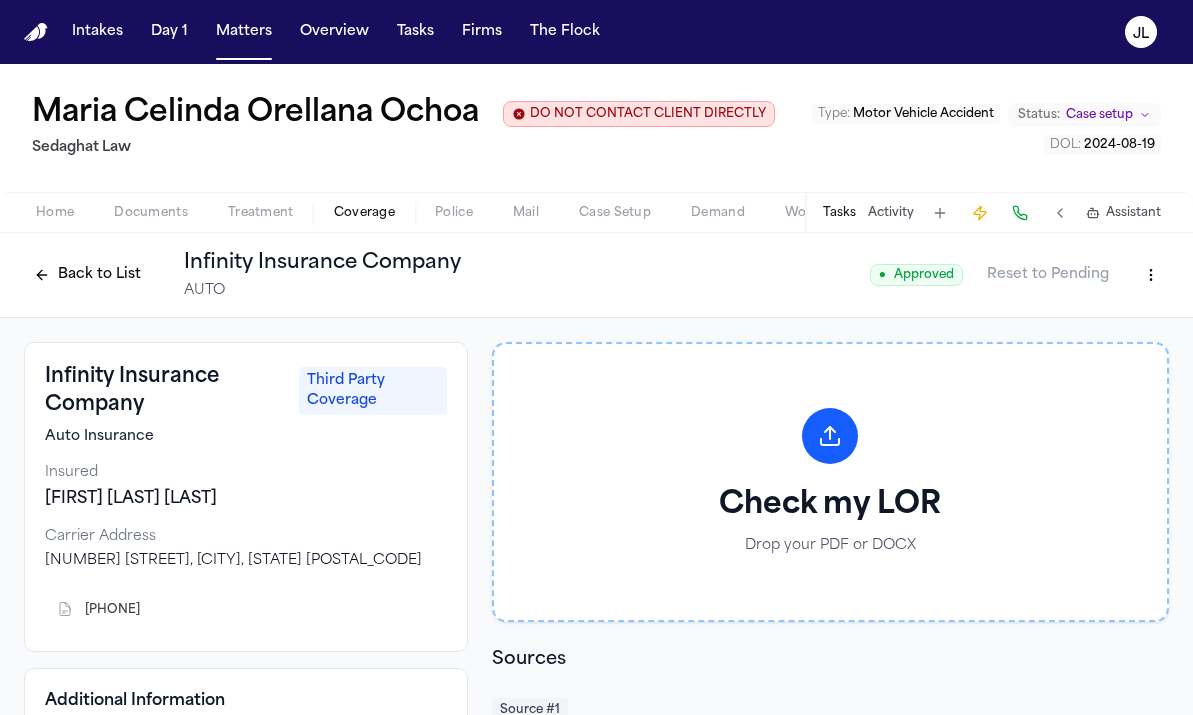 click on "Back to List" at bounding box center (87, 275) 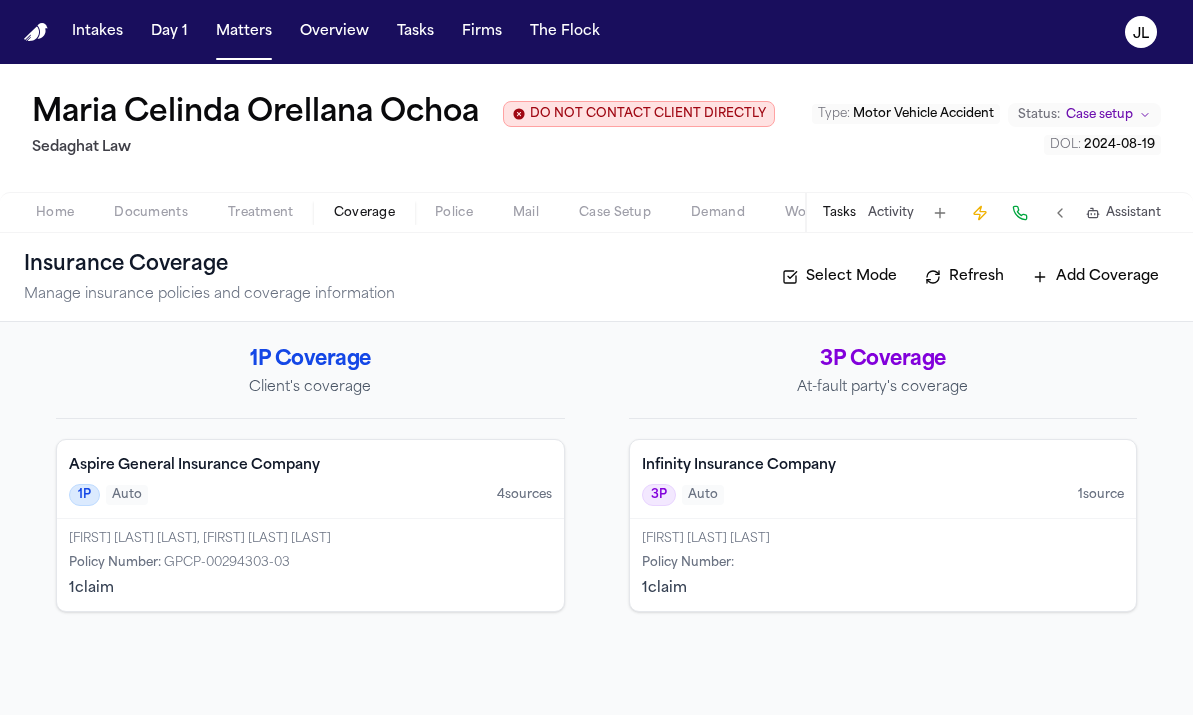 click on "[FIRST] [LAST] [LAST], [FIRST] [LAST] [LAST]" at bounding box center [310, 539] 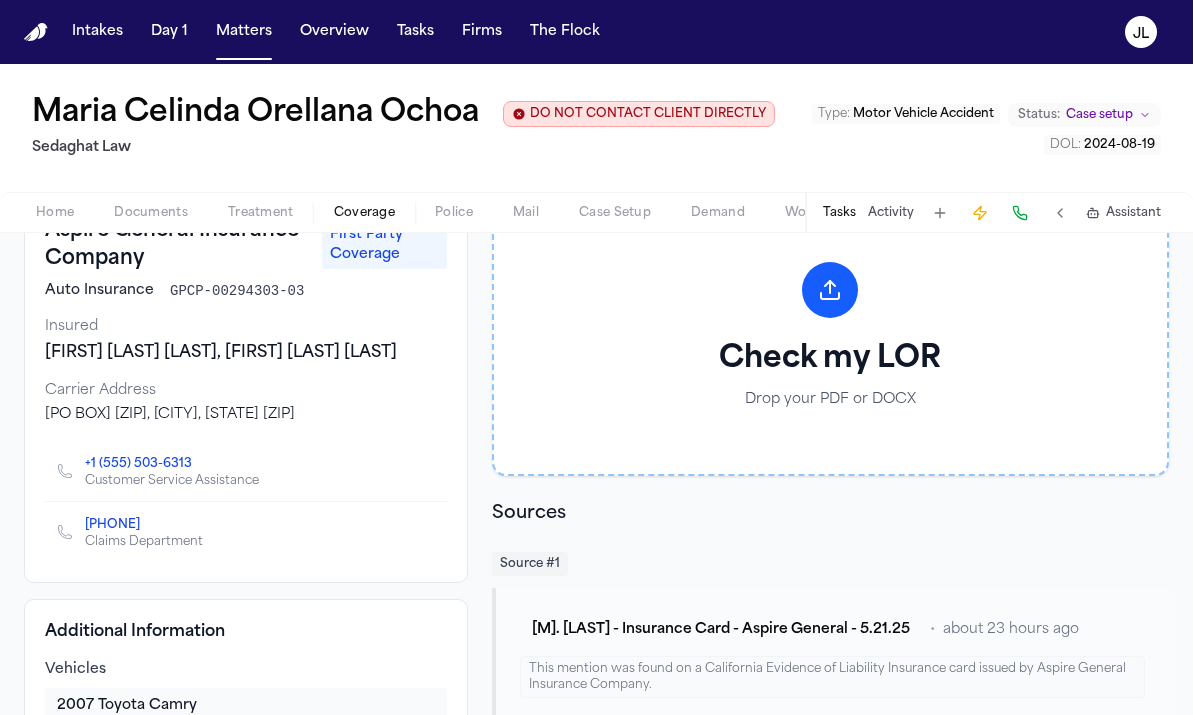 scroll, scrollTop: 0, scrollLeft: 0, axis: both 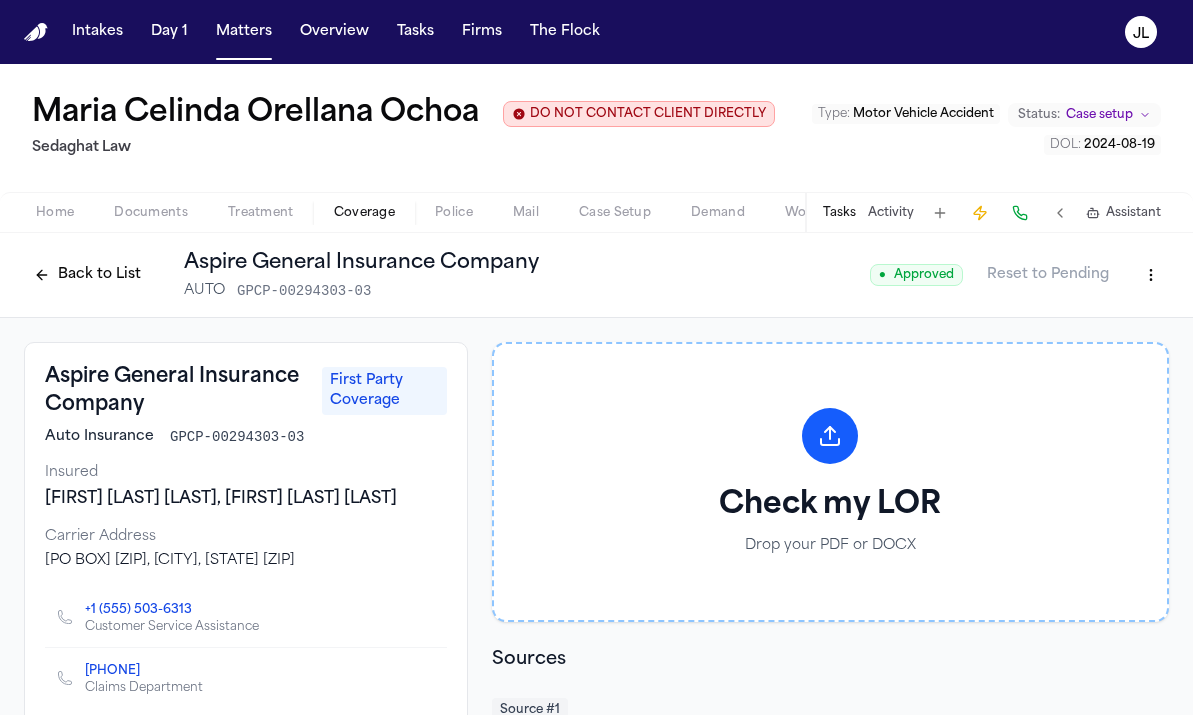 click on "Back to List" at bounding box center (87, 275) 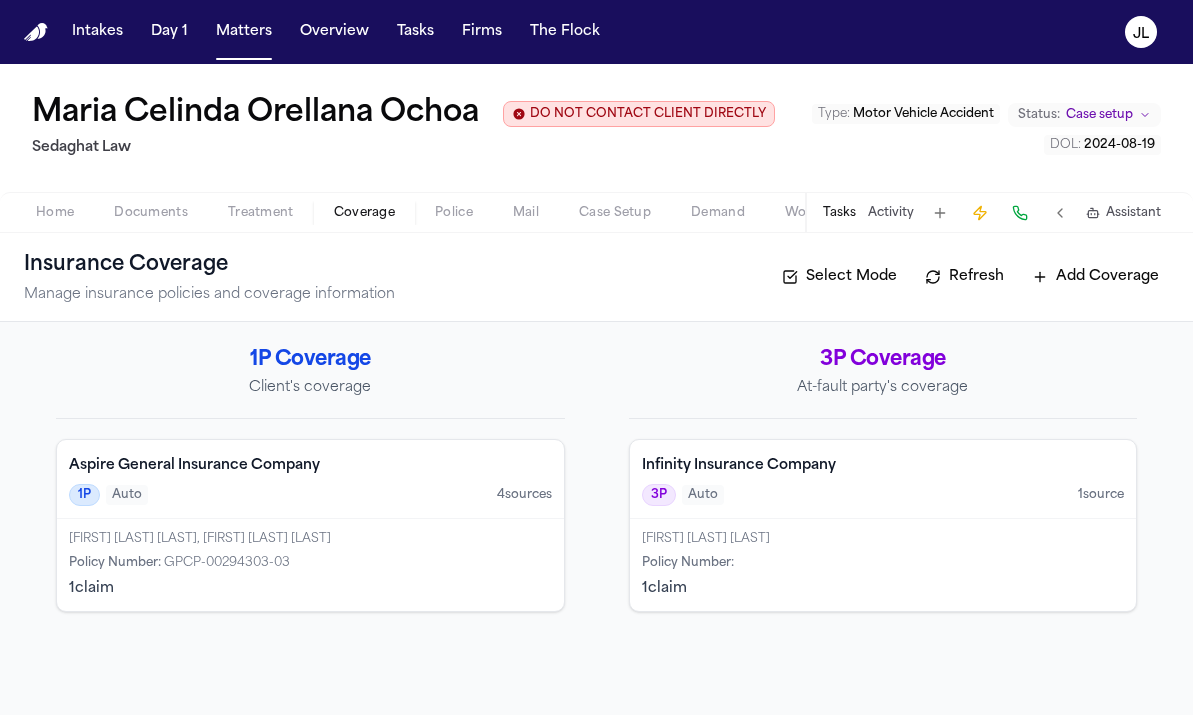 click on "Policy Number :" at bounding box center (883, 563) 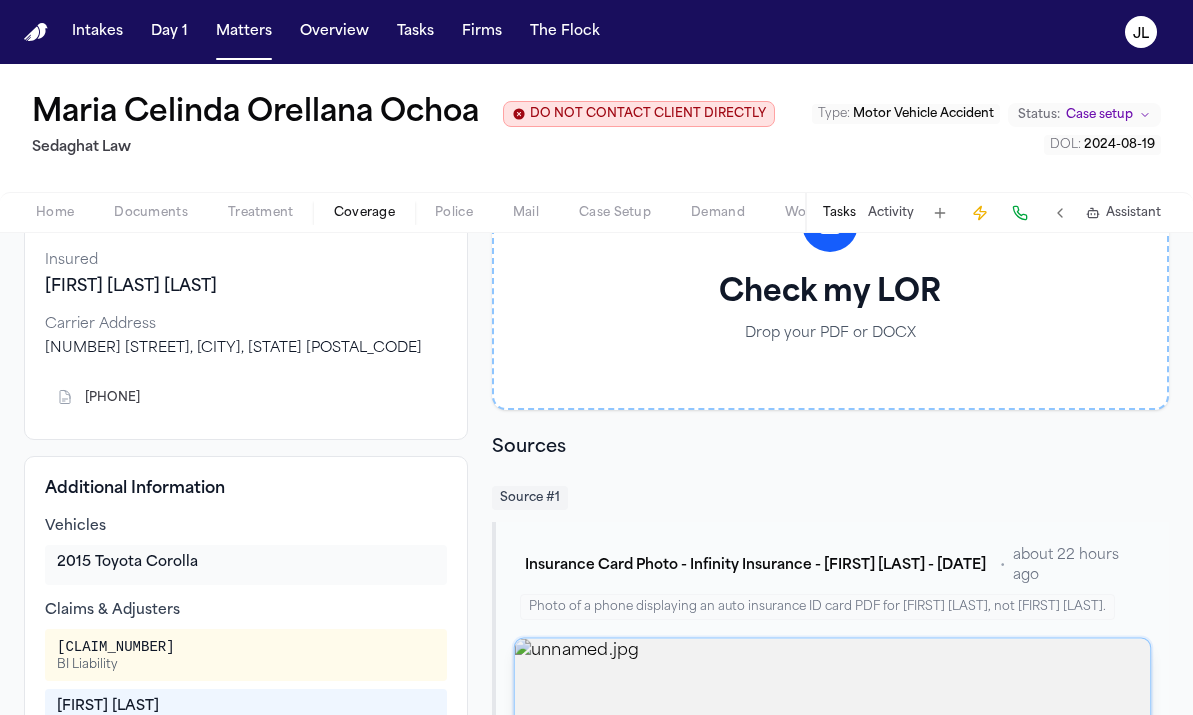 scroll, scrollTop: 0, scrollLeft: 0, axis: both 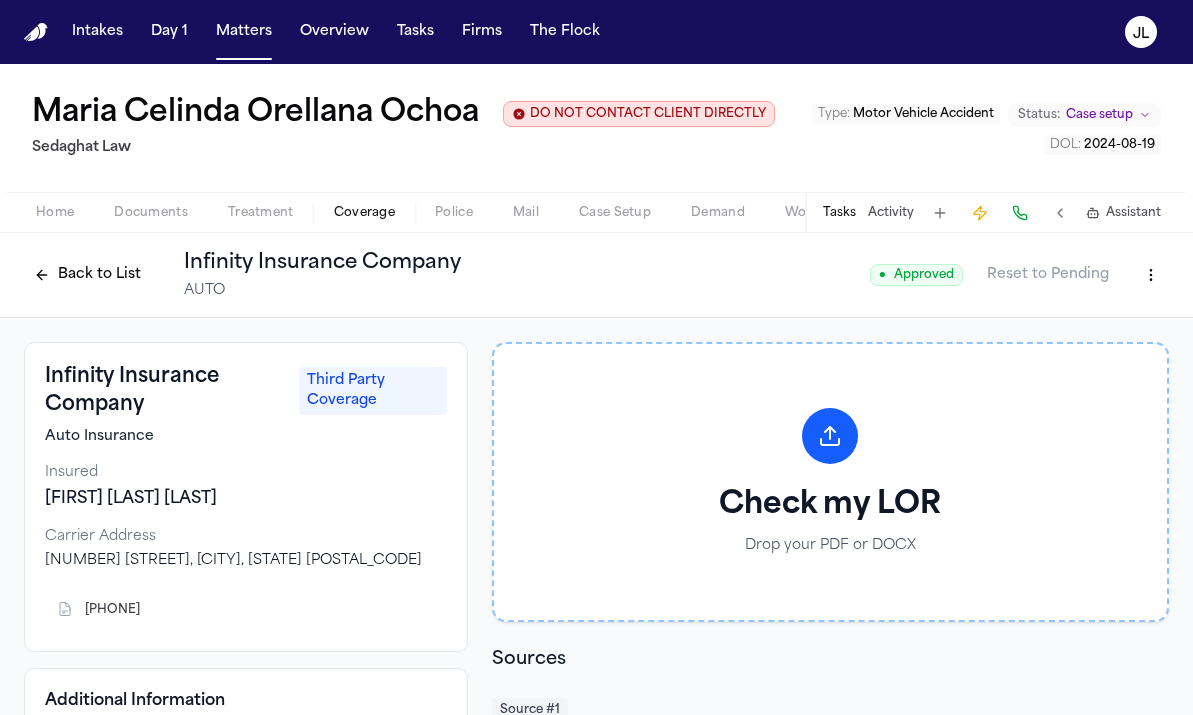 click on "Back to List" at bounding box center [87, 275] 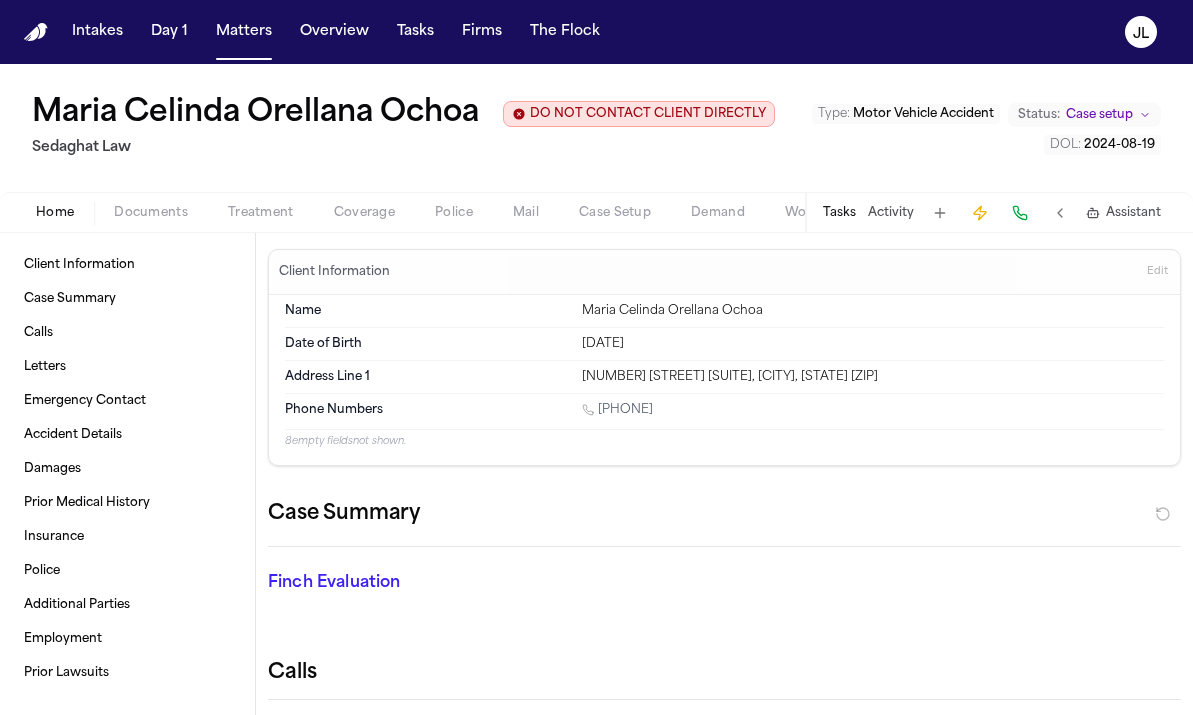 click on "Home" at bounding box center (55, 213) 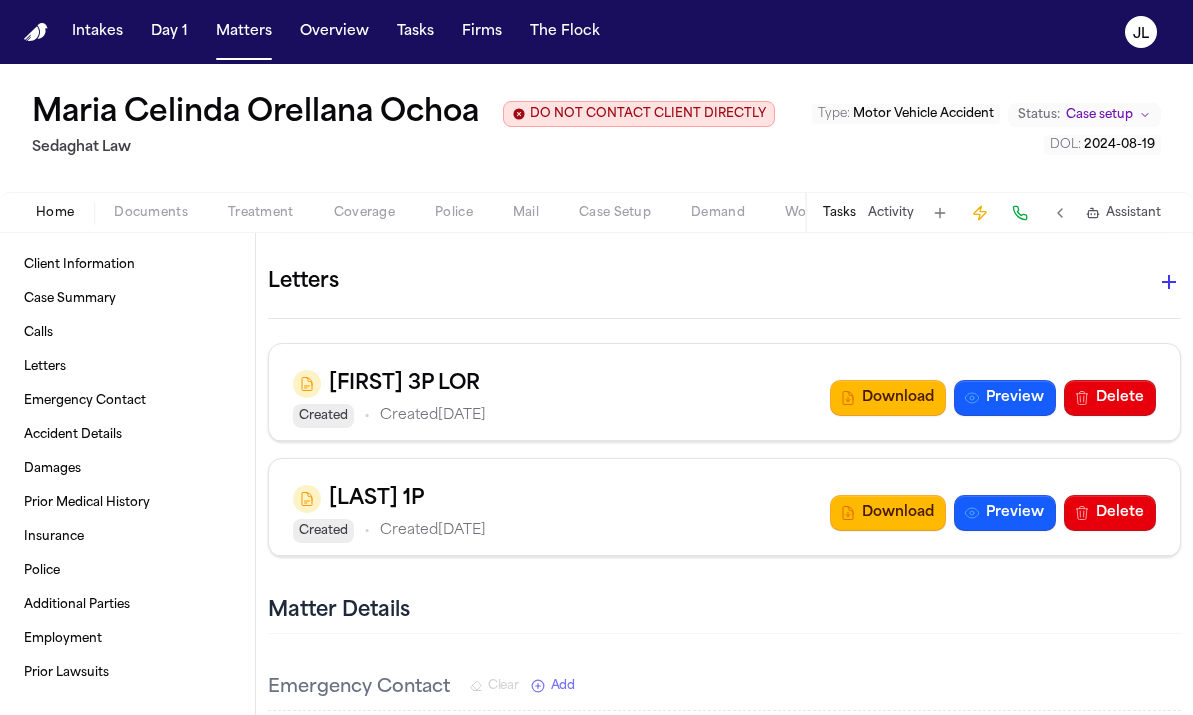 scroll, scrollTop: 809, scrollLeft: 0, axis: vertical 